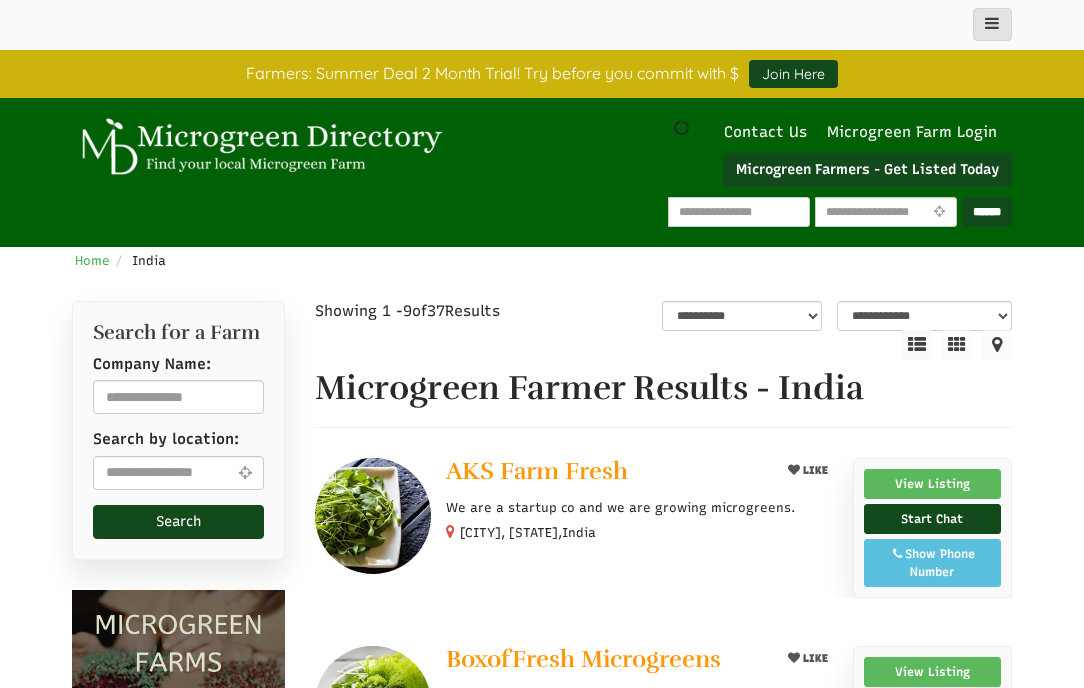 scroll, scrollTop: 0, scrollLeft: 0, axis: both 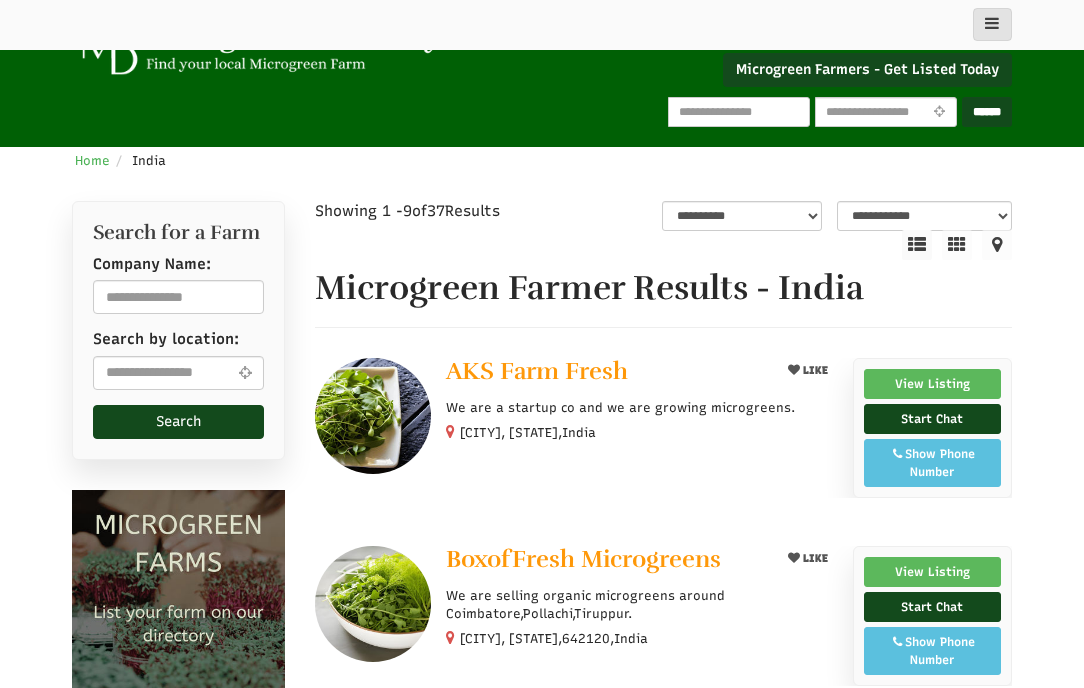 select 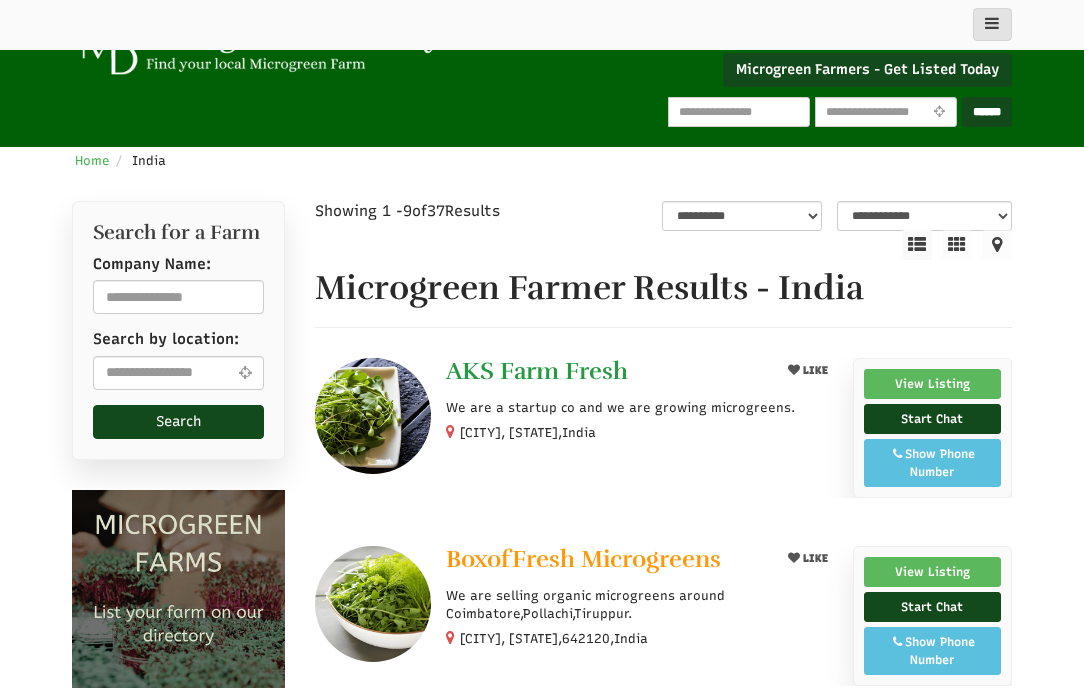 drag, startPoint x: 450, startPoint y: 326, endPoint x: 643, endPoint y: 371, distance: 198.17668 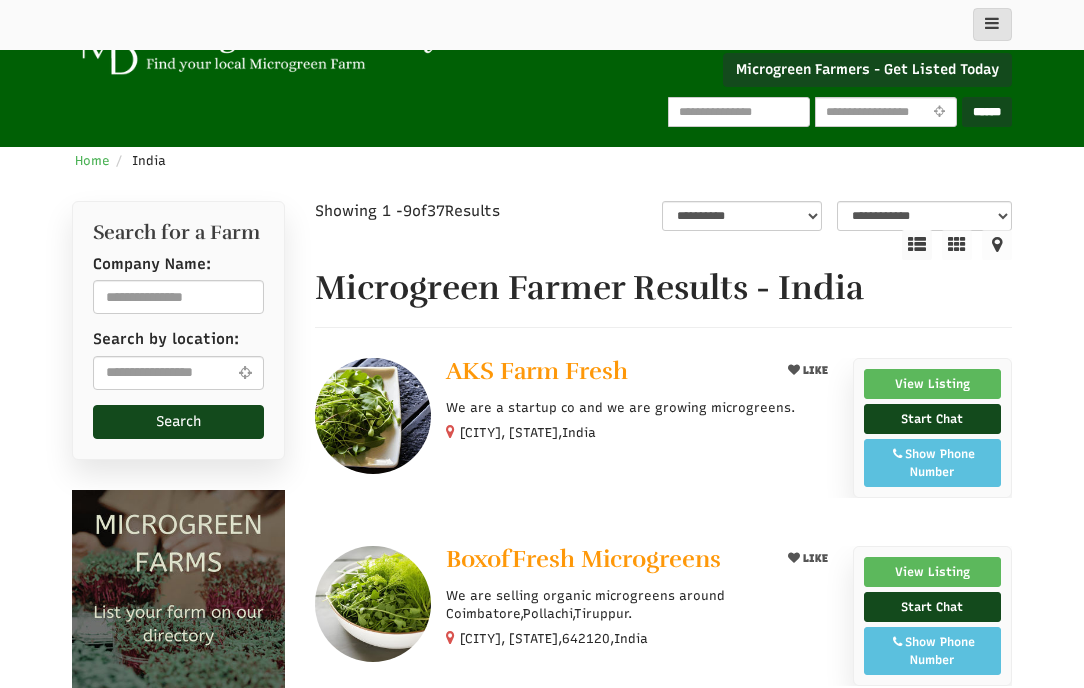 copy on "Microgreen Farmer Results - India
LIKE
AKS Farm Fresh" 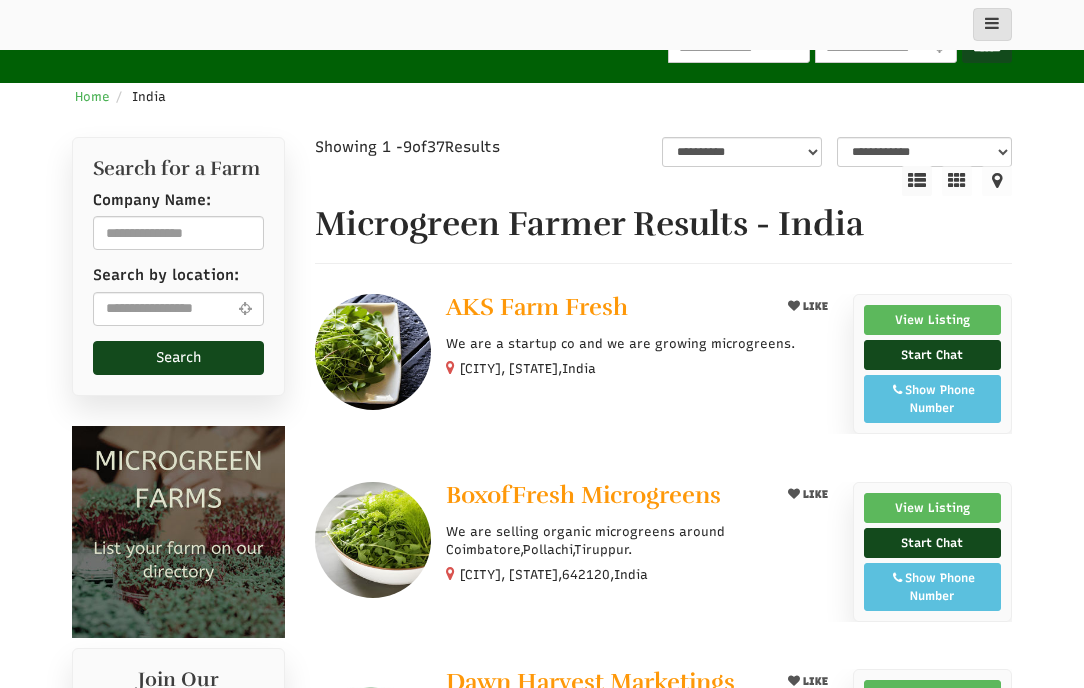 scroll, scrollTop: 200, scrollLeft: 0, axis: vertical 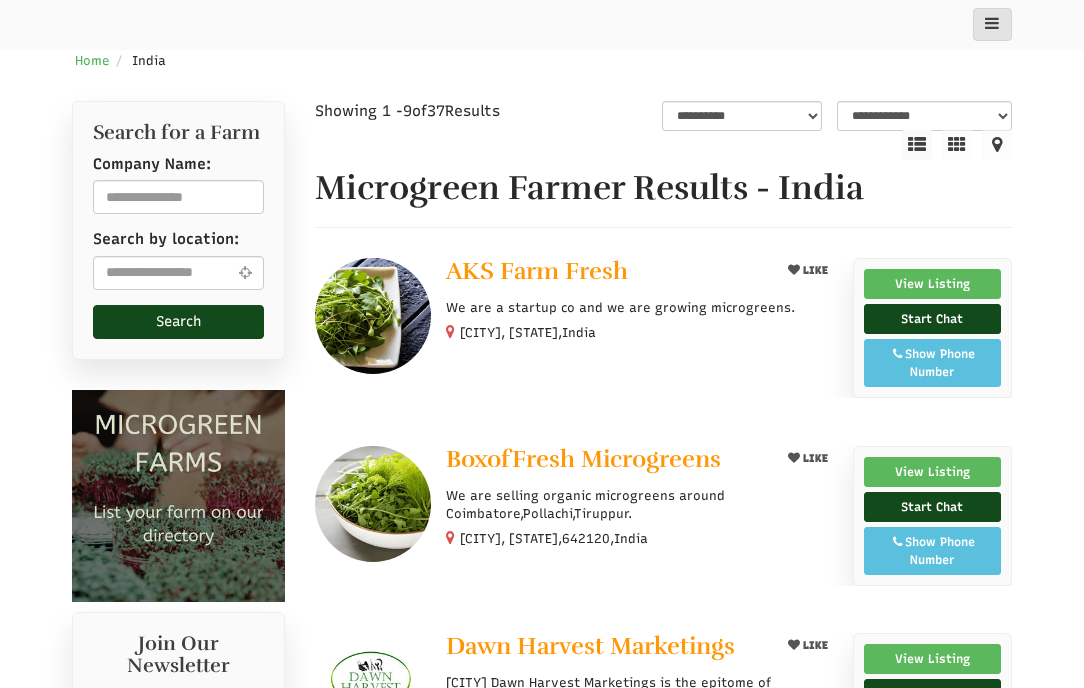 click on "Microgreen Farmer Results - India" at bounding box center [664, 188] 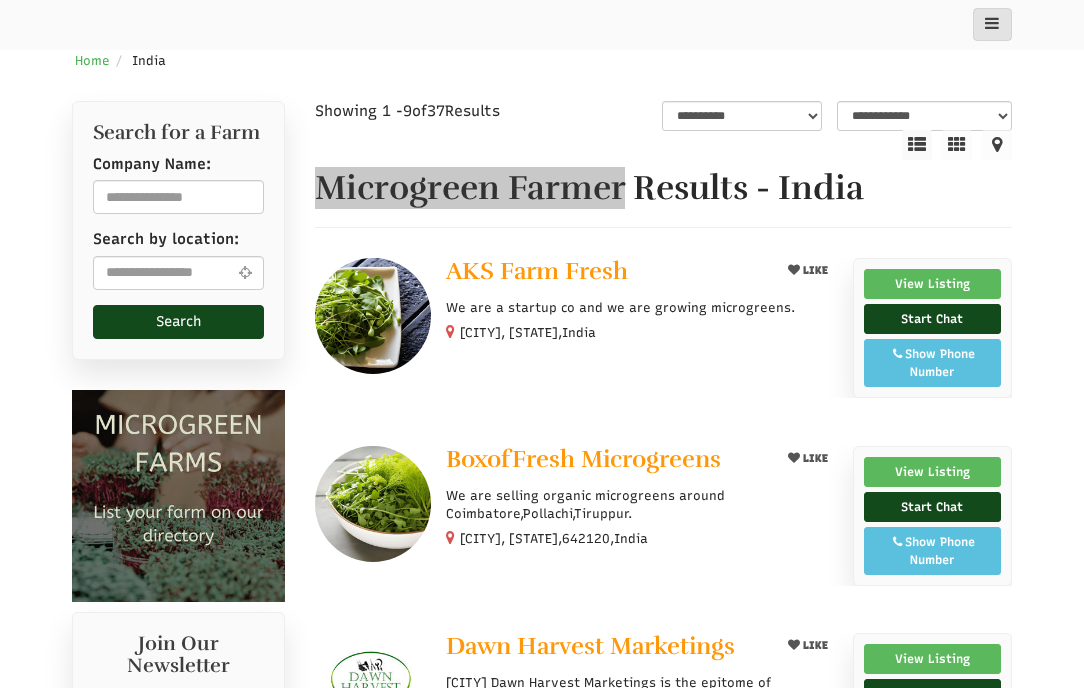 drag, startPoint x: 624, startPoint y: 191, endPoint x: 326, endPoint y: 198, distance: 298.0822 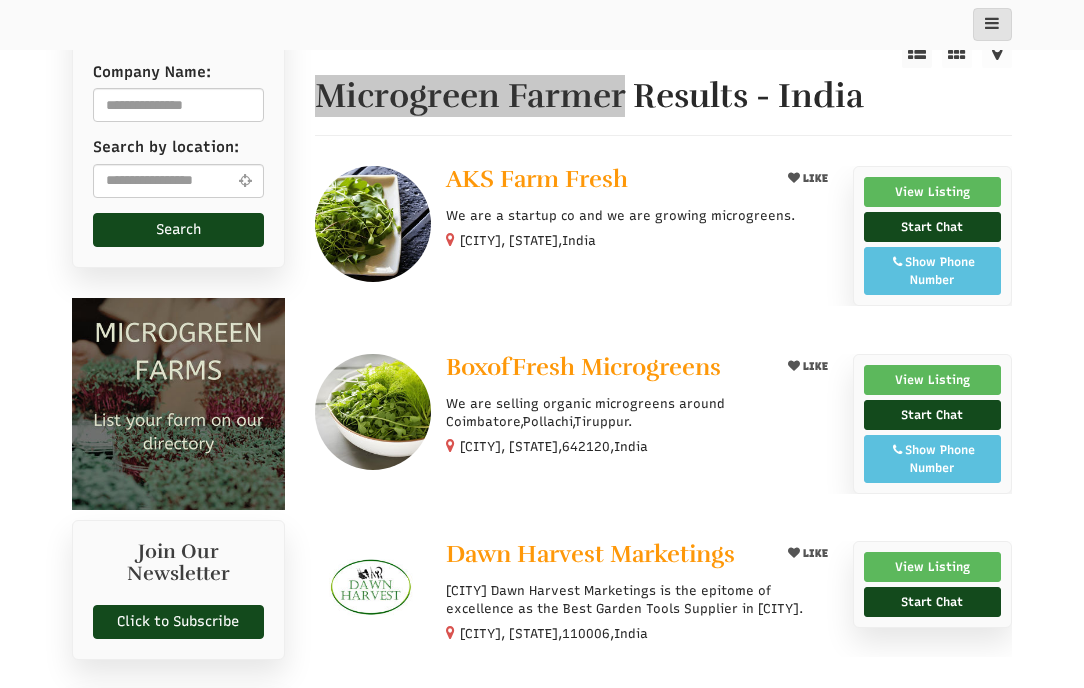 scroll, scrollTop: 500, scrollLeft: 0, axis: vertical 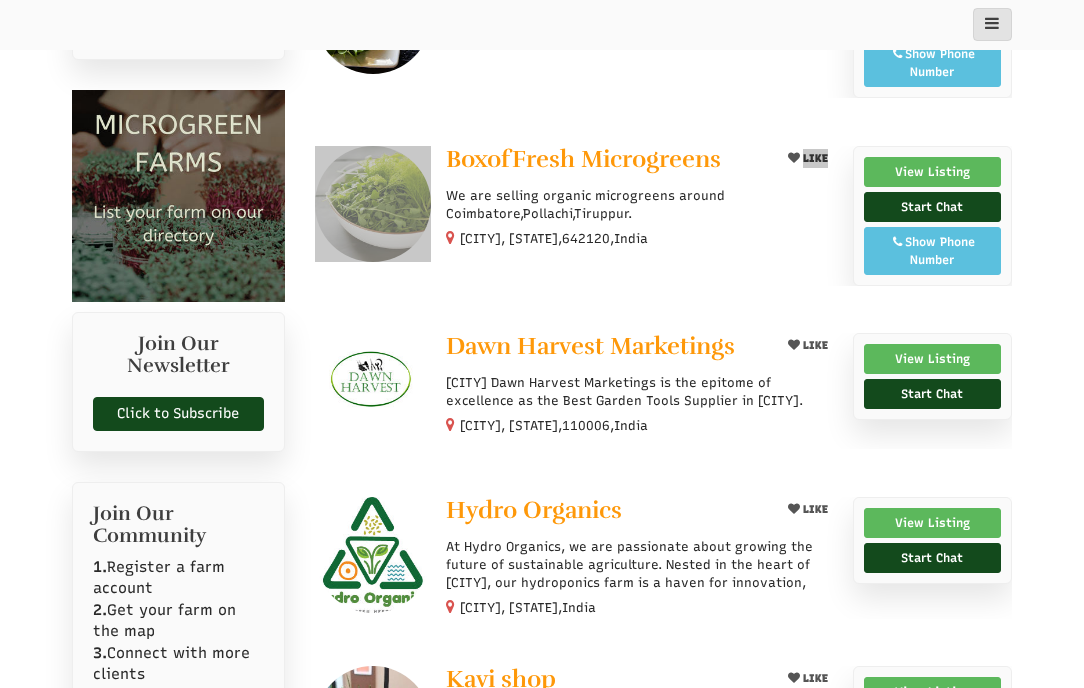 drag, startPoint x: 438, startPoint y: 145, endPoint x: 662, endPoint y: 135, distance: 224.2231 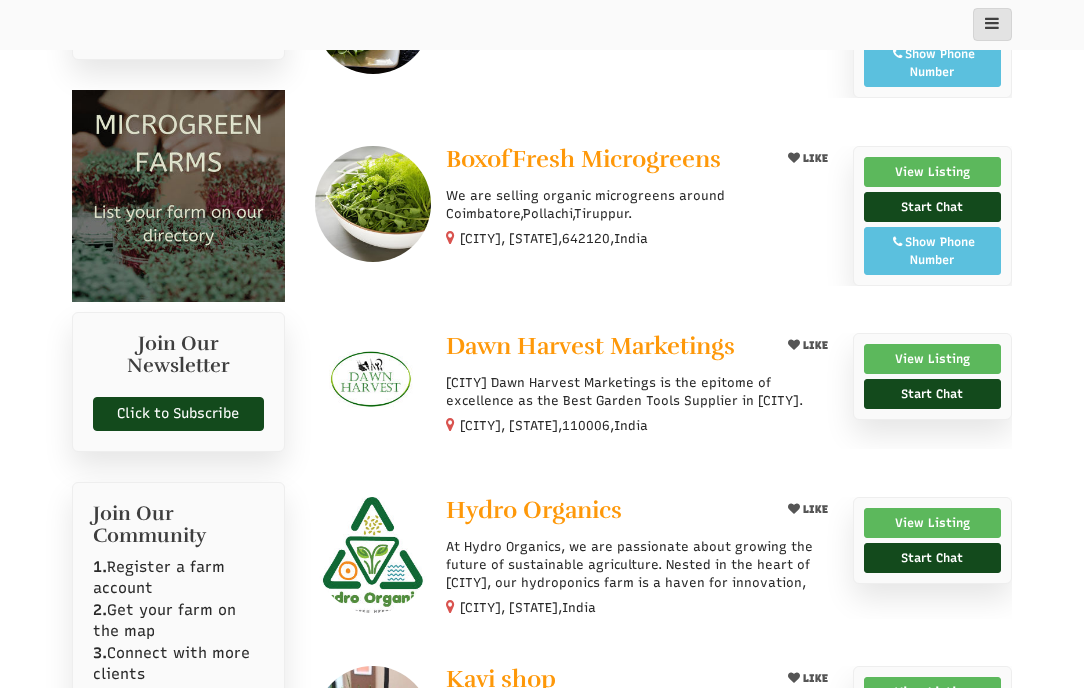 click on "Join Our Newsletter
Click to Subscribe" at bounding box center [178, 382] 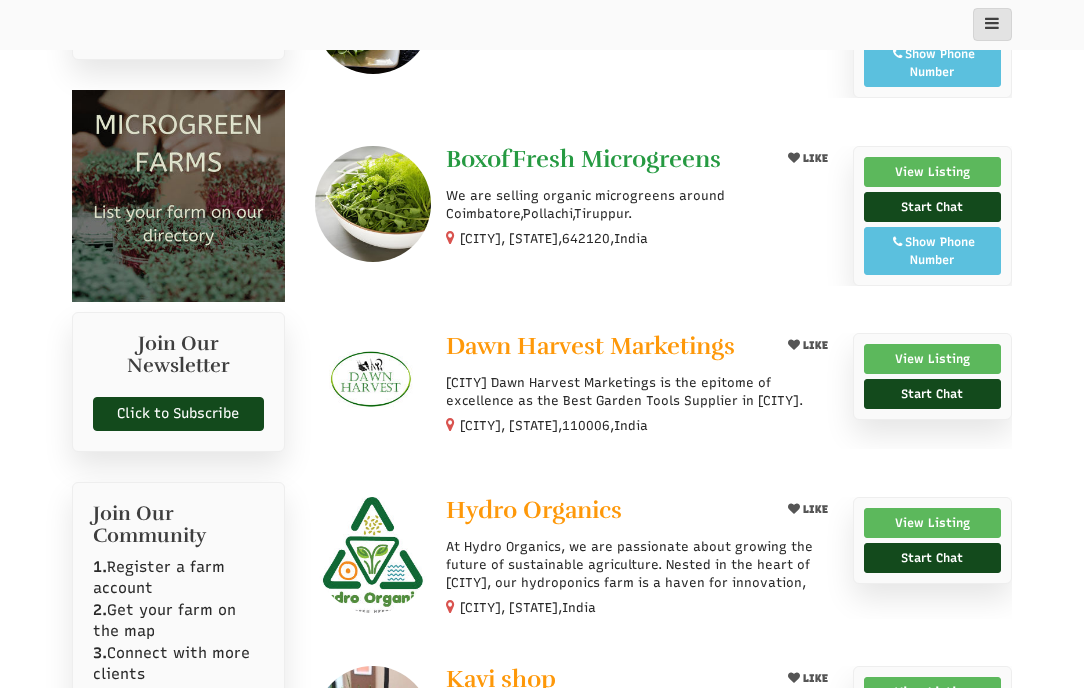 drag, startPoint x: 449, startPoint y: 129, endPoint x: 764, endPoint y: 147, distance: 315.51385 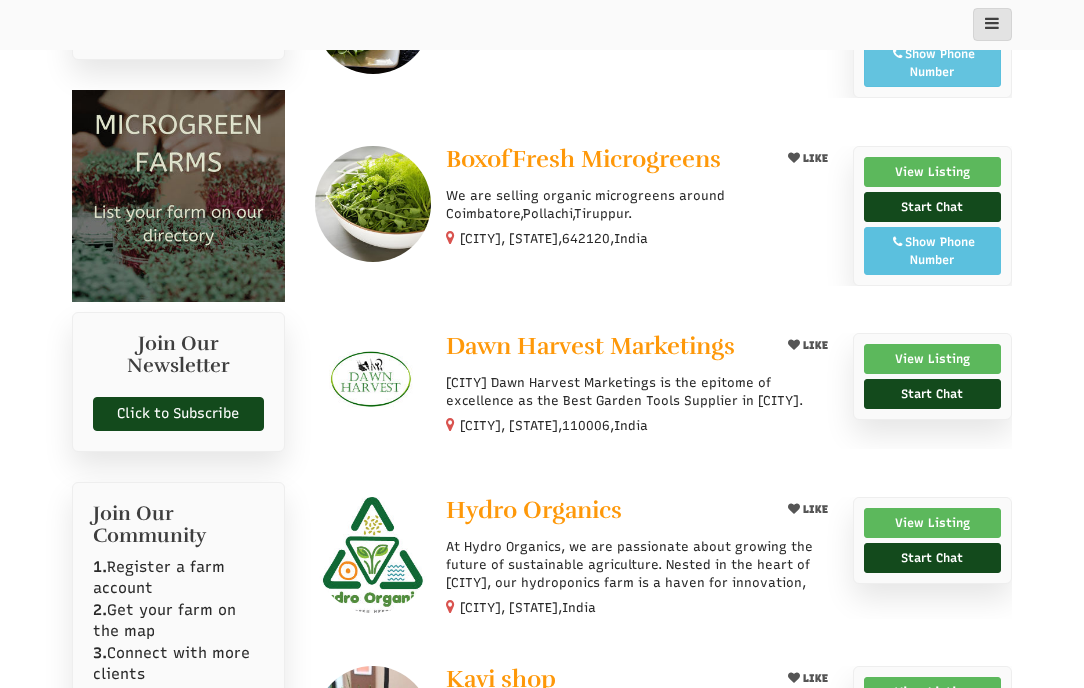 copy on "LIKE
BoxofFresh Microgreens" 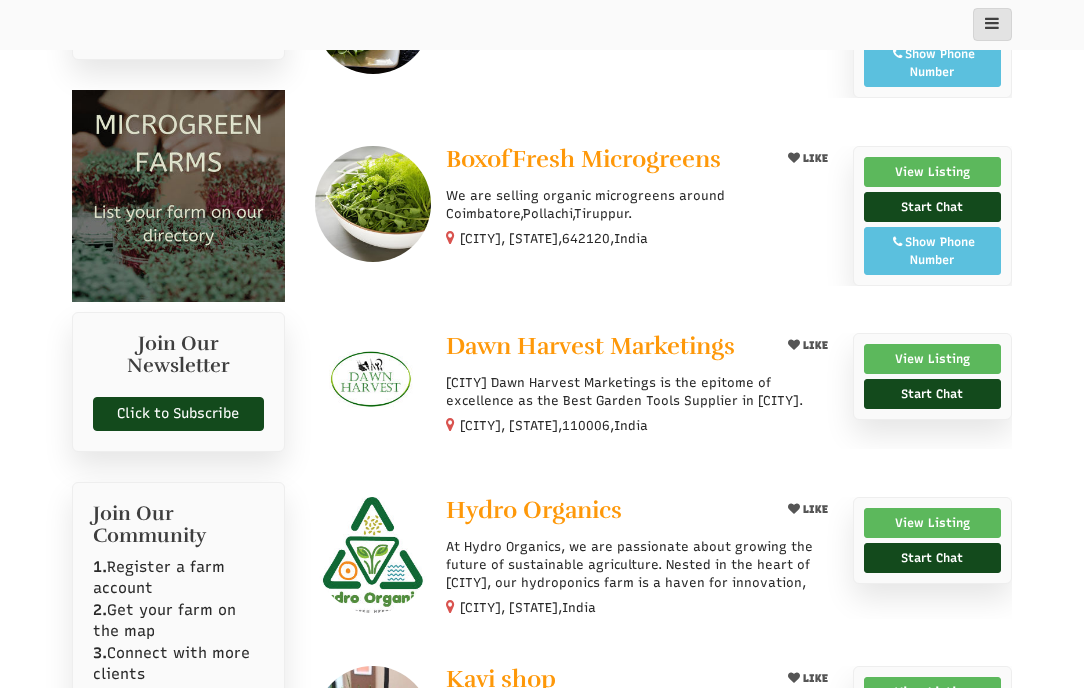 click on "**********" at bounding box center [542, 772] 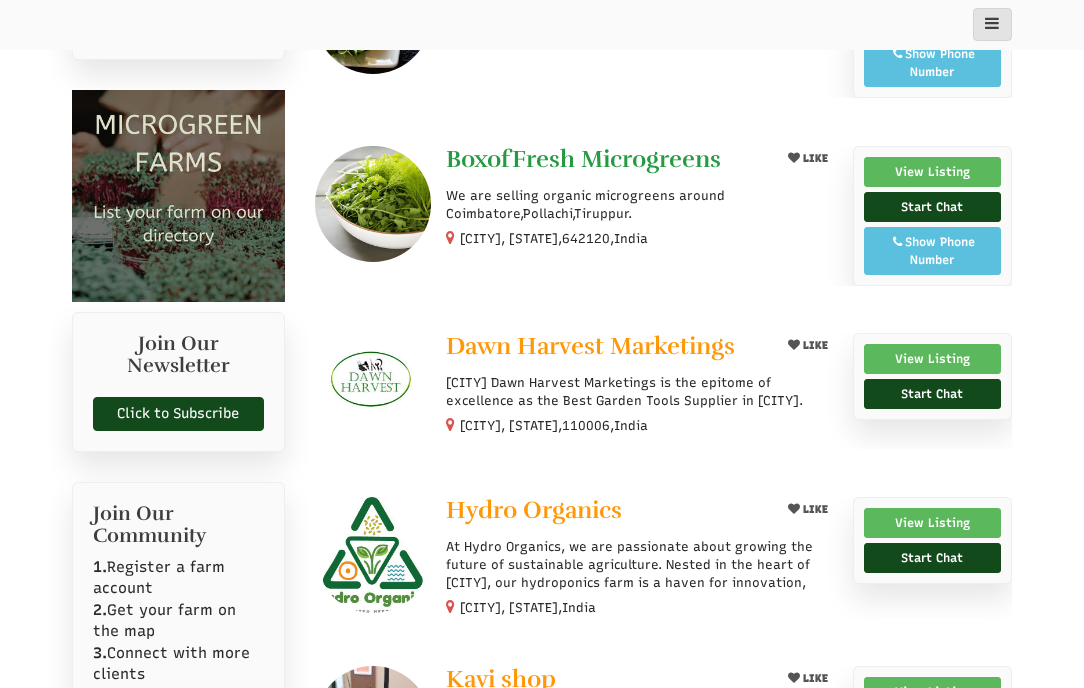 drag, startPoint x: 437, startPoint y: 136, endPoint x: 717, endPoint y: 153, distance: 280.5156 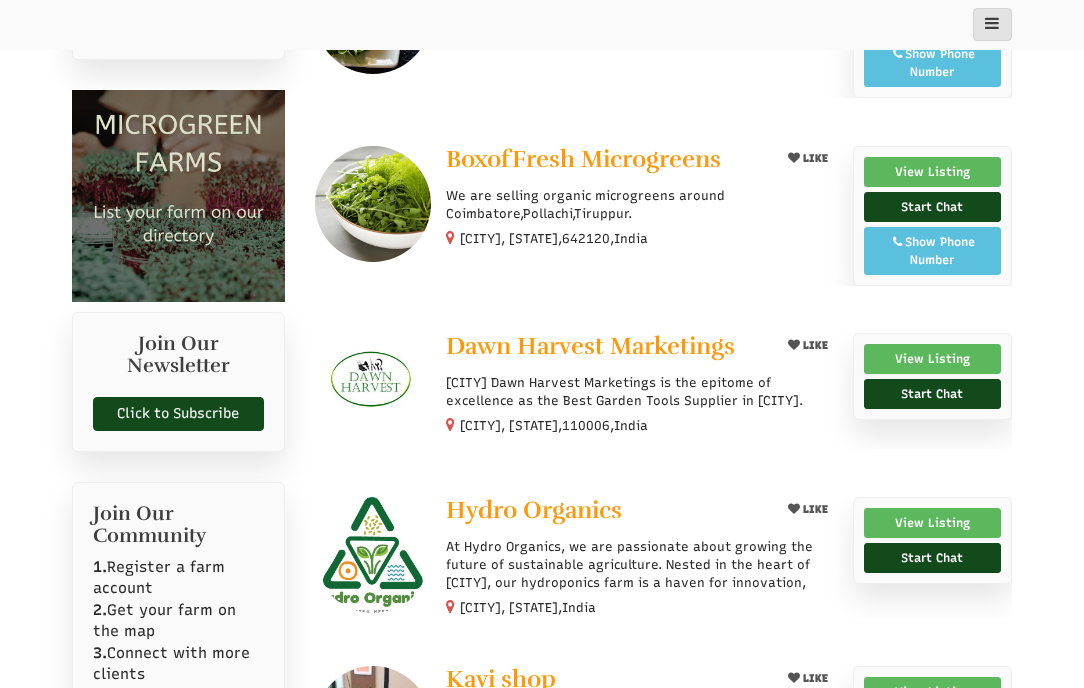 click on "**********" at bounding box center [542, 772] 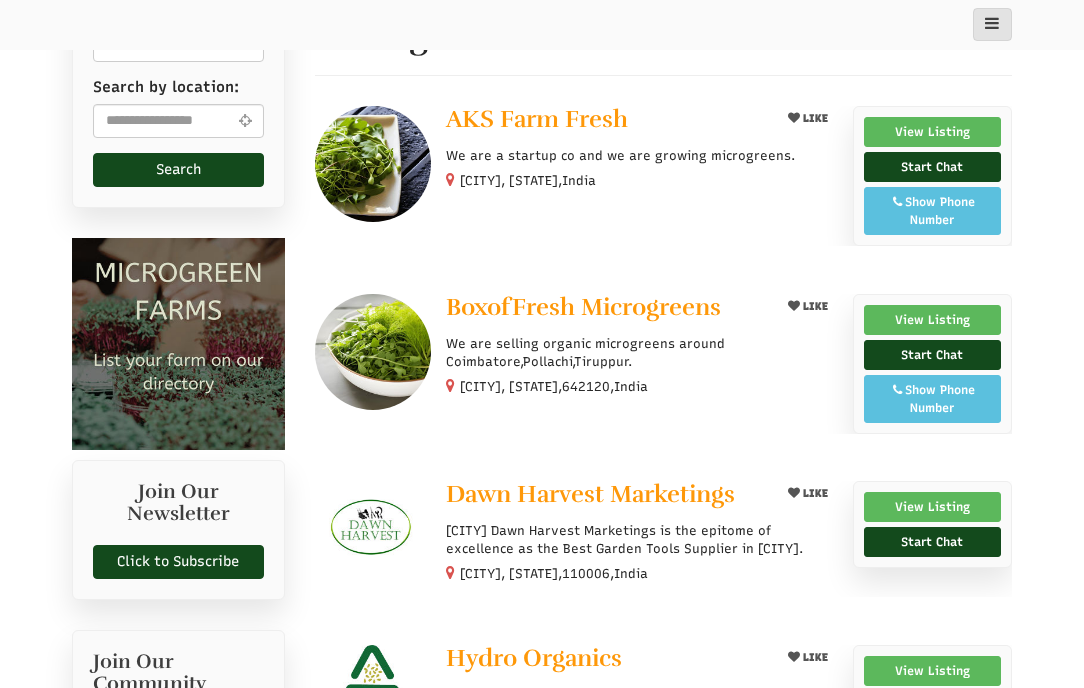 scroll, scrollTop: 300, scrollLeft: 0, axis: vertical 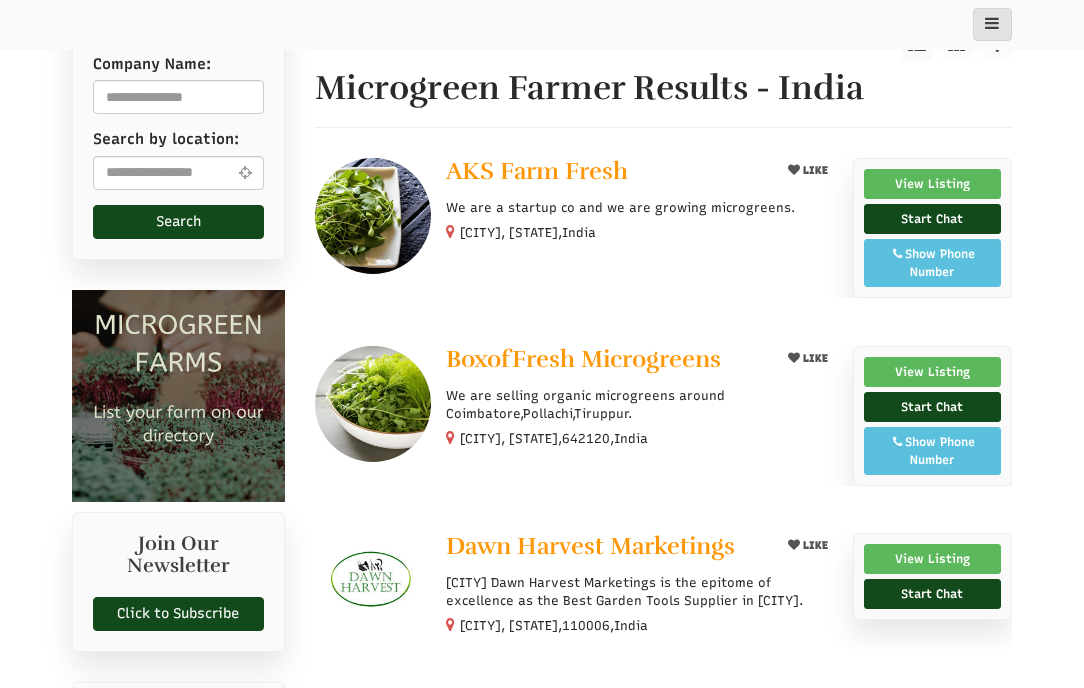 drag, startPoint x: 439, startPoint y: 360, endPoint x: 728, endPoint y: 335, distance: 290.07928 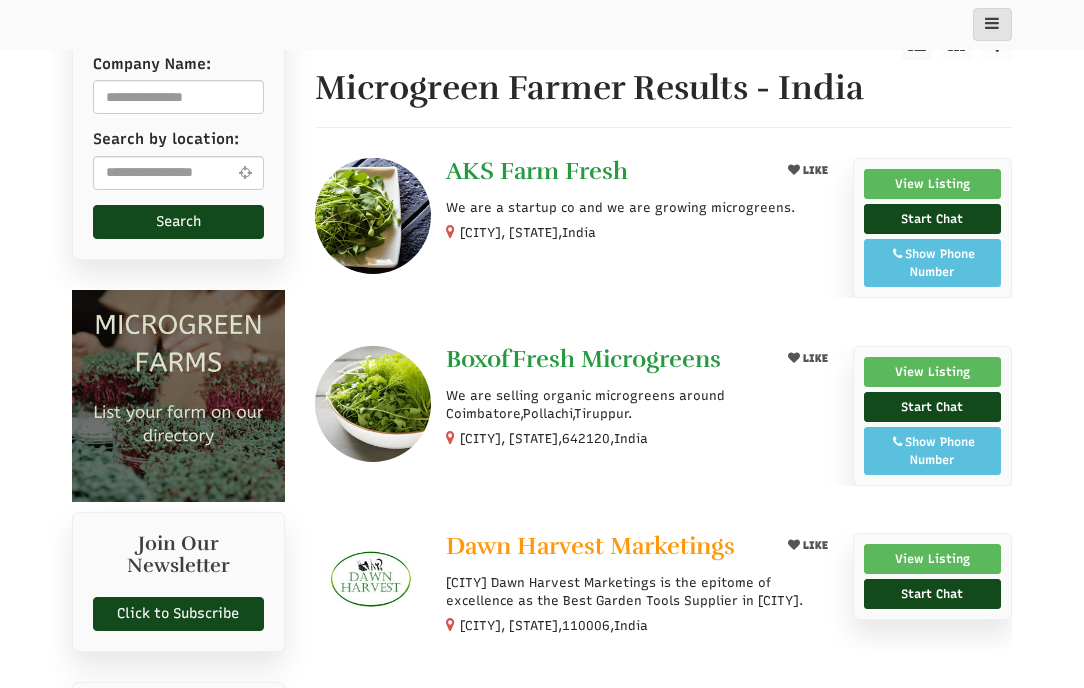copy on "BoxofFresh Microgreens" 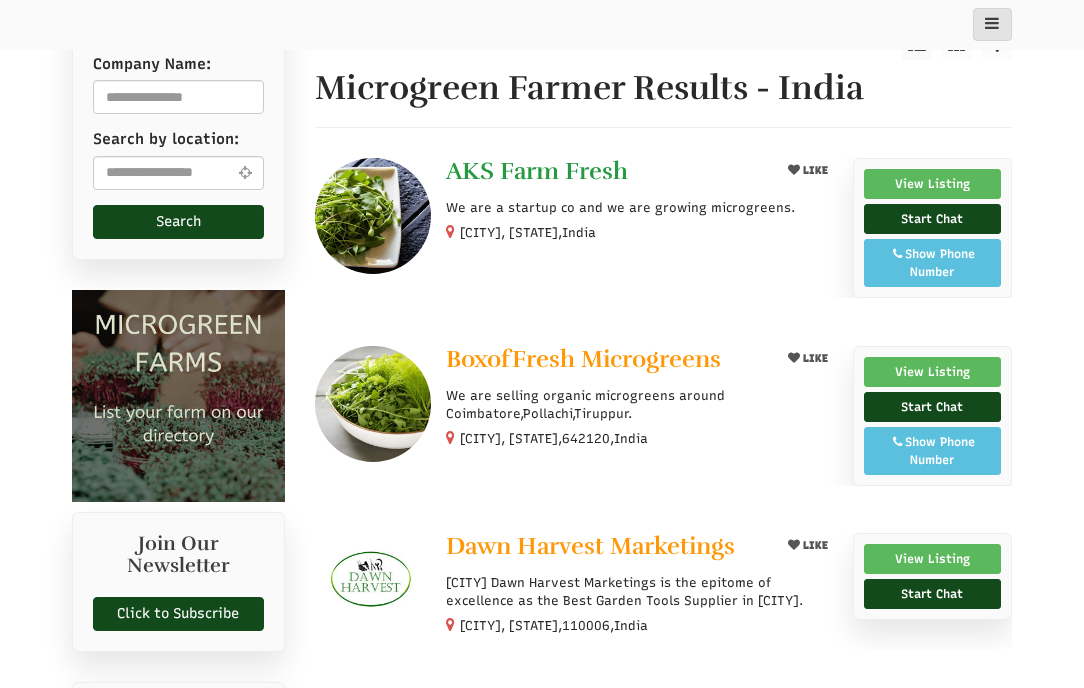 drag, startPoint x: 448, startPoint y: 141, endPoint x: 518, endPoint y: 162, distance: 73.082146 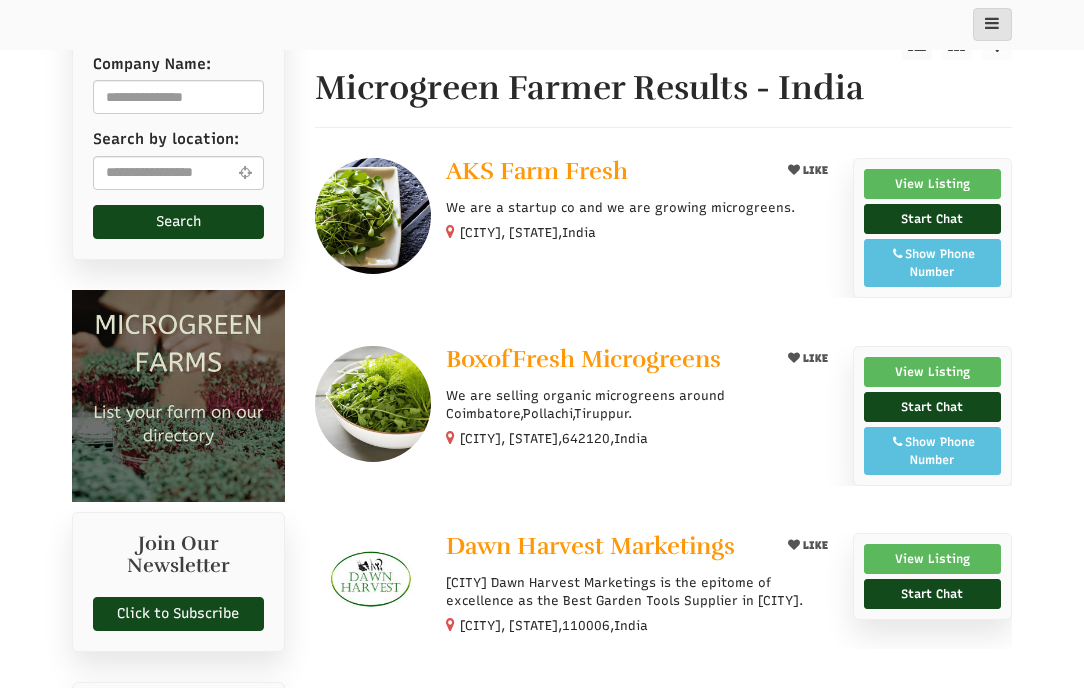 click on "**********" at bounding box center (664, 999) 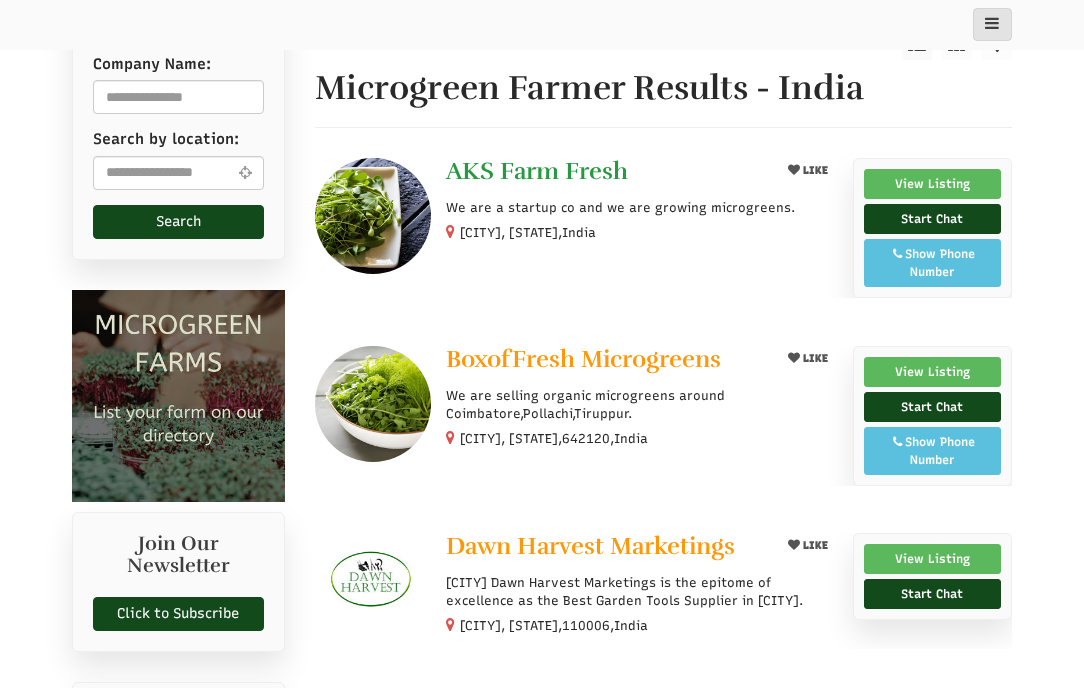 drag, startPoint x: 438, startPoint y: 178, endPoint x: 641, endPoint y: 178, distance: 203 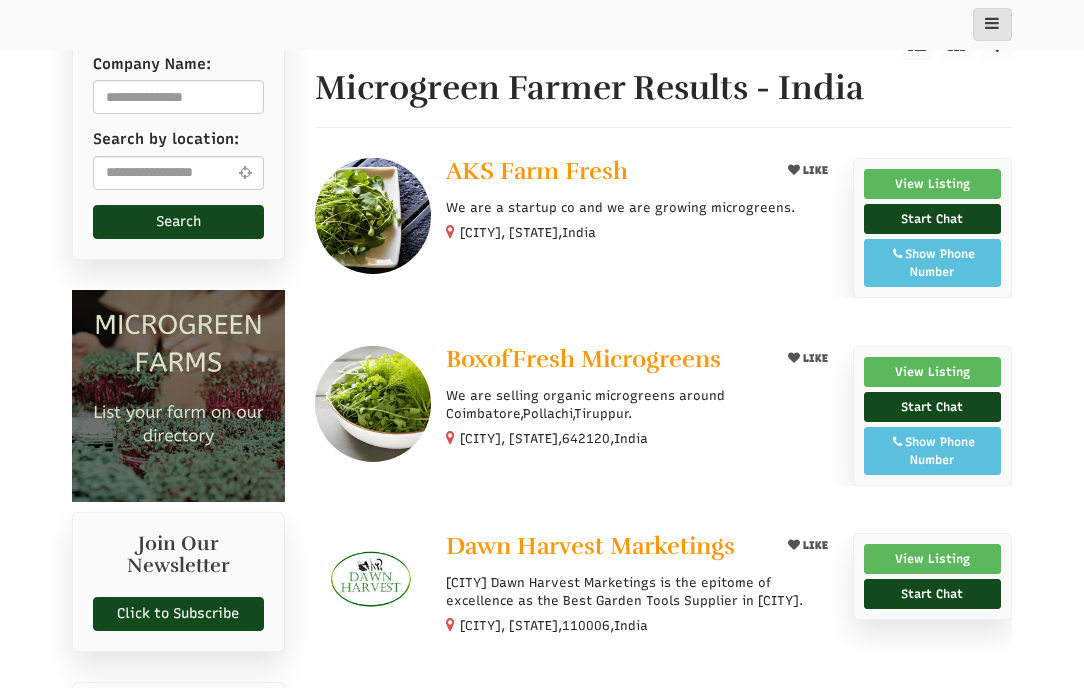 copy on "AKS Farm Fresh" 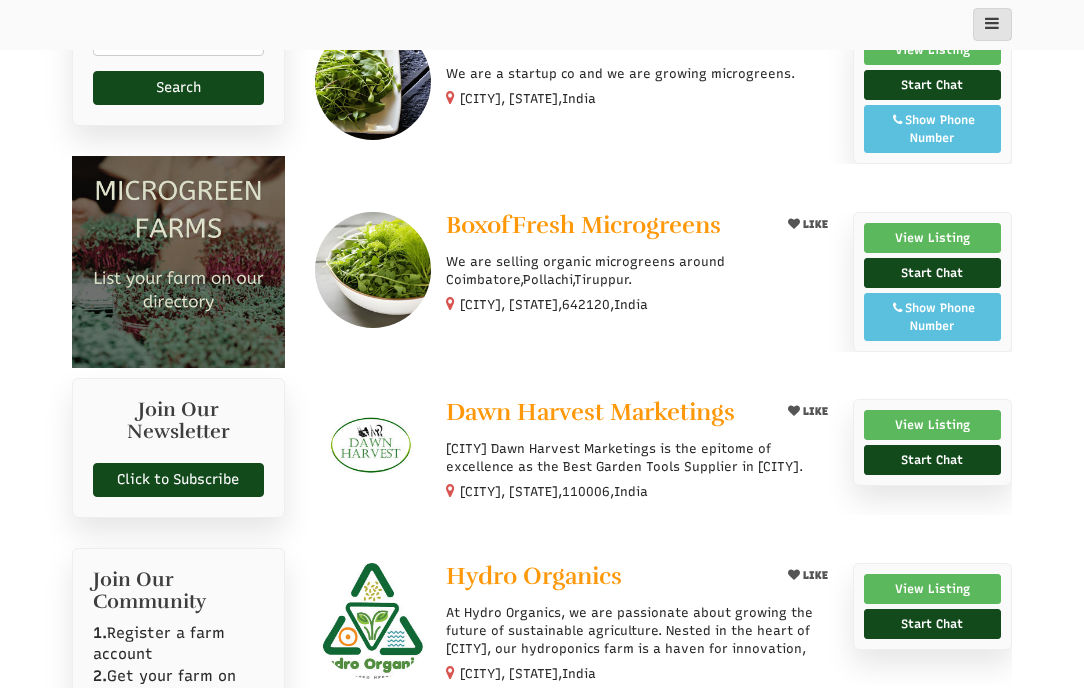 scroll, scrollTop: 400, scrollLeft: 0, axis: vertical 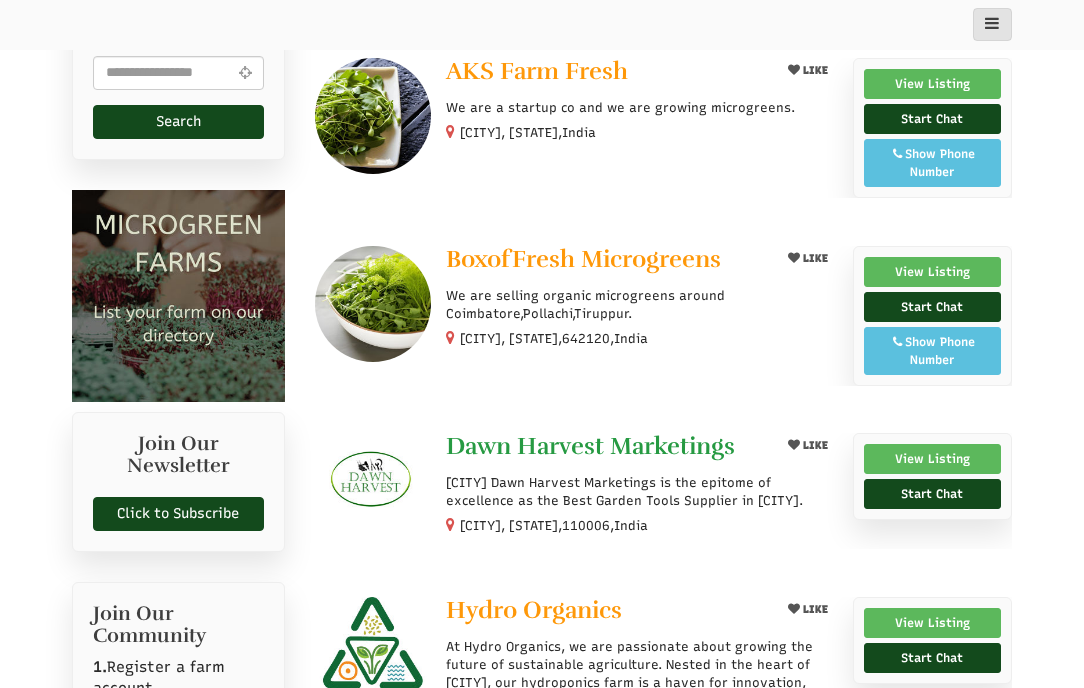 drag, startPoint x: 444, startPoint y: 441, endPoint x: 742, endPoint y: 446, distance: 298.04193 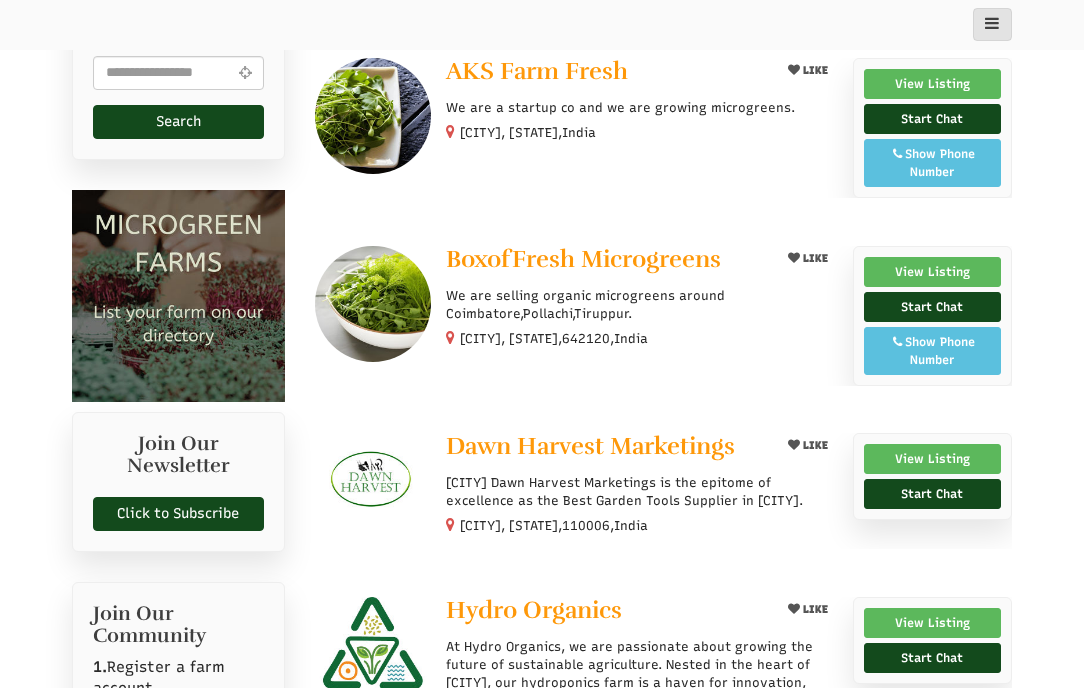 scroll, scrollTop: 700, scrollLeft: 0, axis: vertical 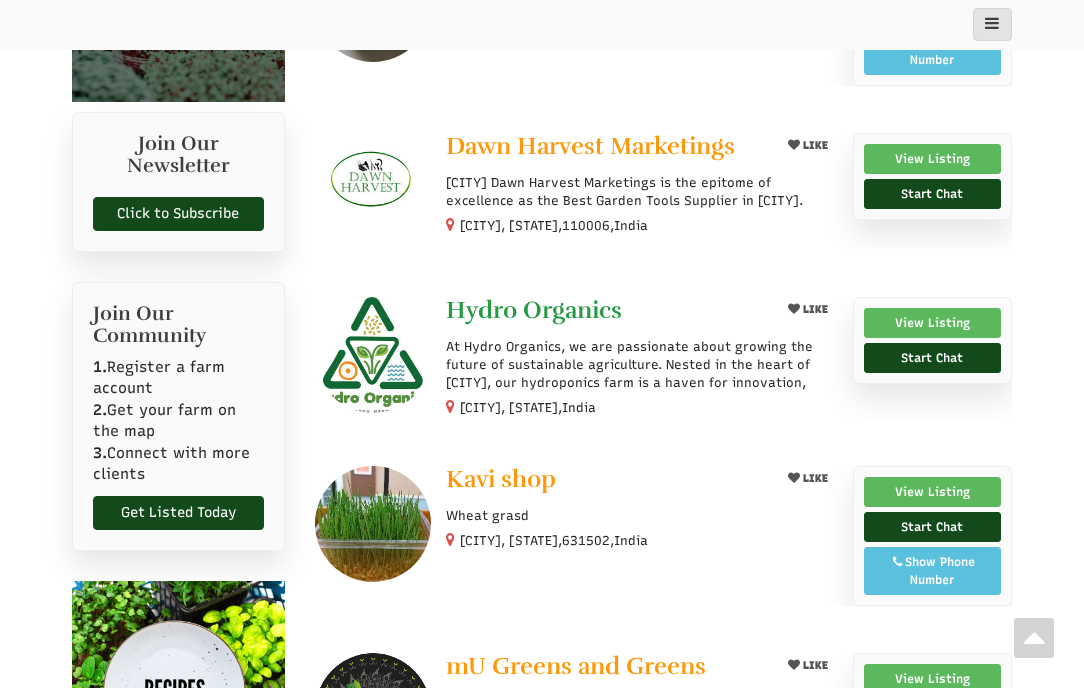 drag, startPoint x: 412, startPoint y: 288, endPoint x: 636, endPoint y: 299, distance: 224.26993 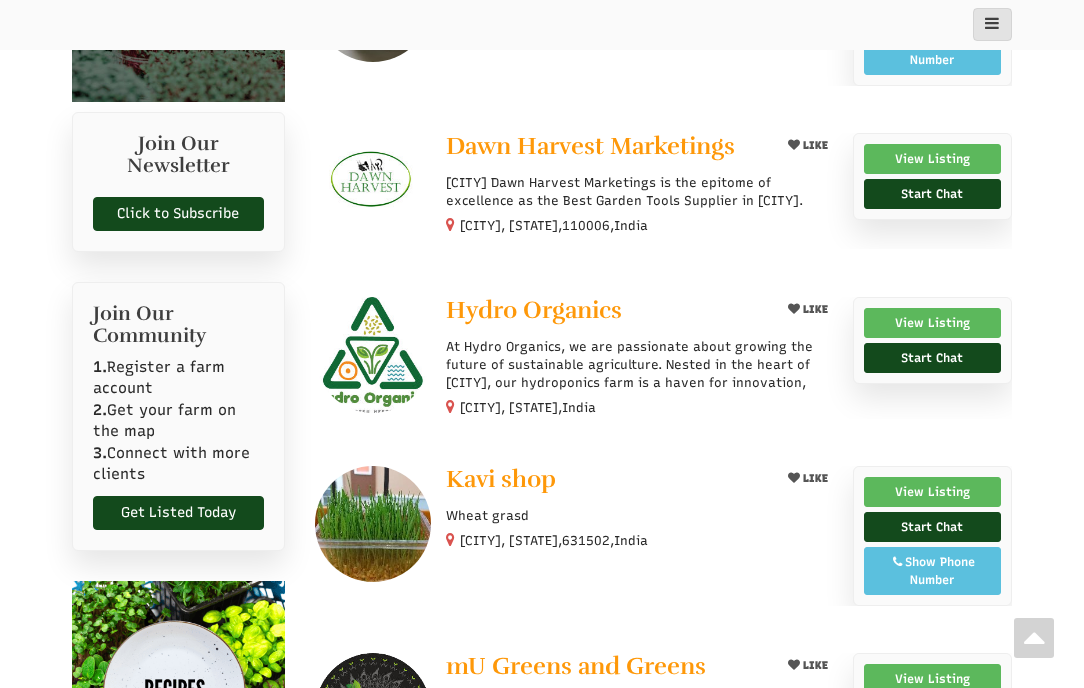 click on "Join Our Community
1.  Register a farm account
2.  Get your farm on the map
3.  Connect with more clients
Get Listed Today" at bounding box center [178, 416] 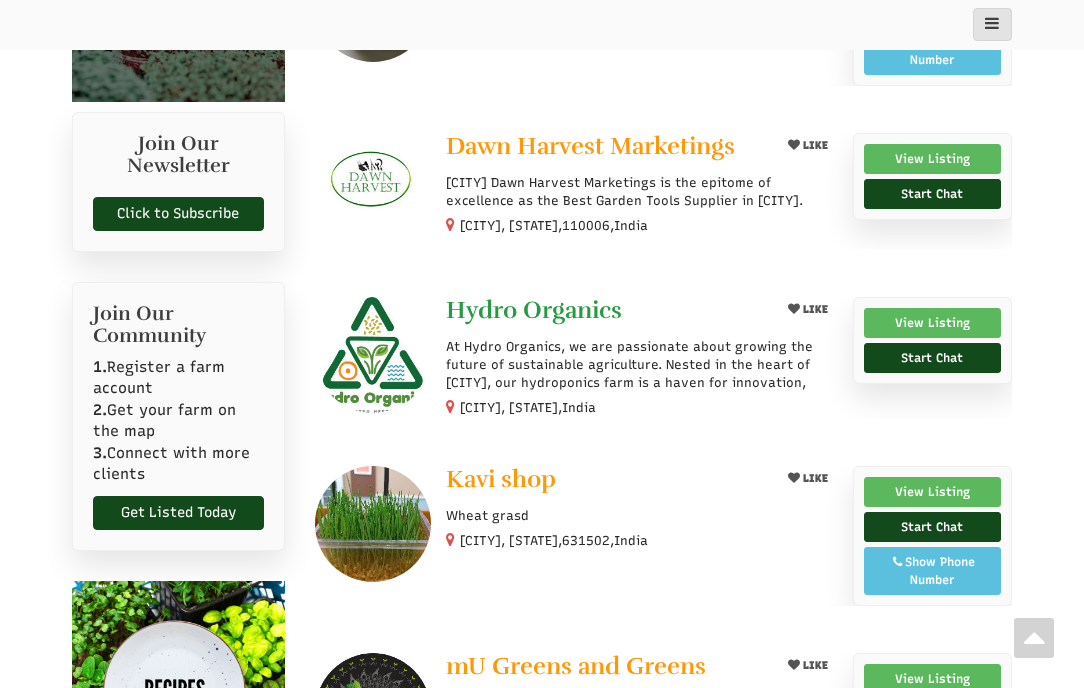 drag, startPoint x: 443, startPoint y: 311, endPoint x: 648, endPoint y: 311, distance: 205 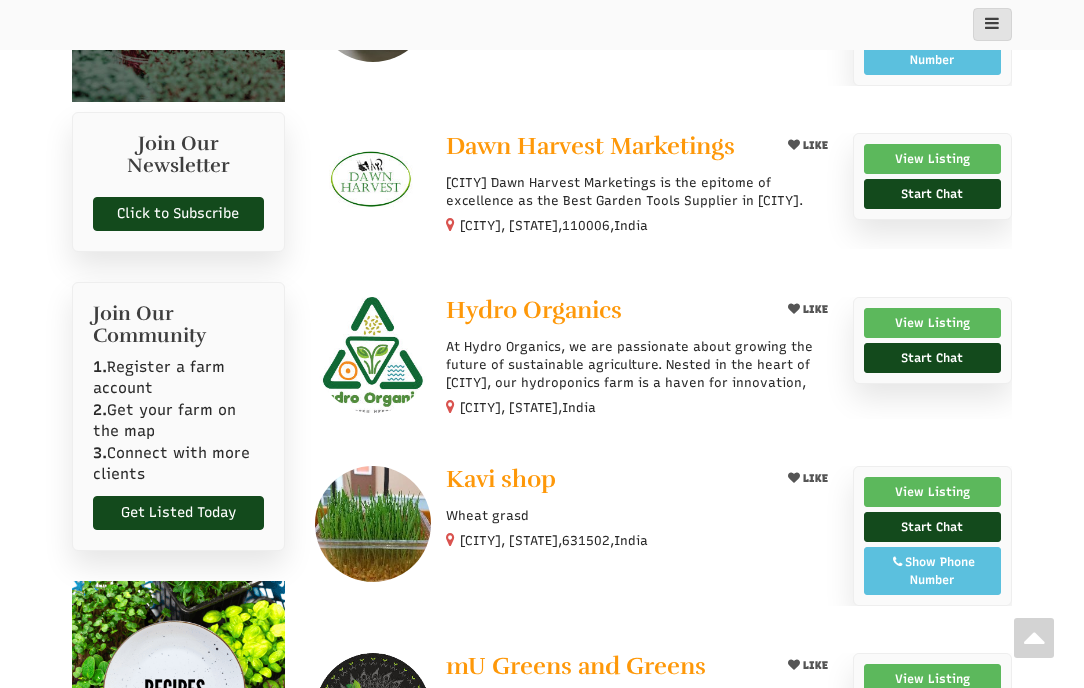 copy on "Hydro Organics" 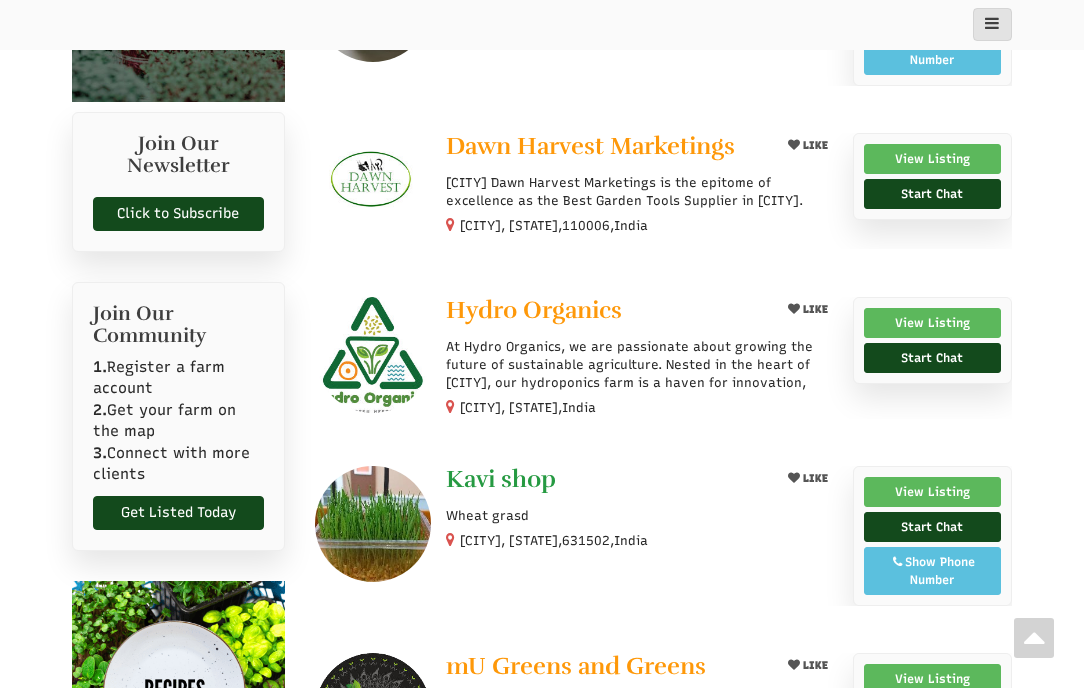 drag, startPoint x: 443, startPoint y: 475, endPoint x: 576, endPoint y: 480, distance: 133.09395 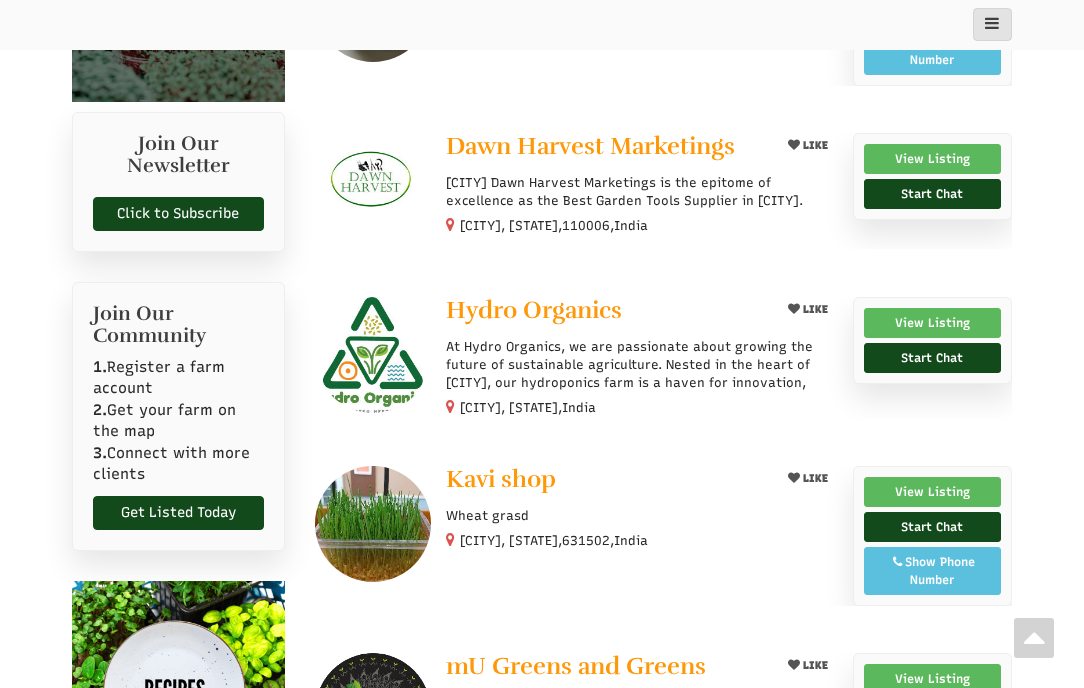 copy on "Kavi shop" 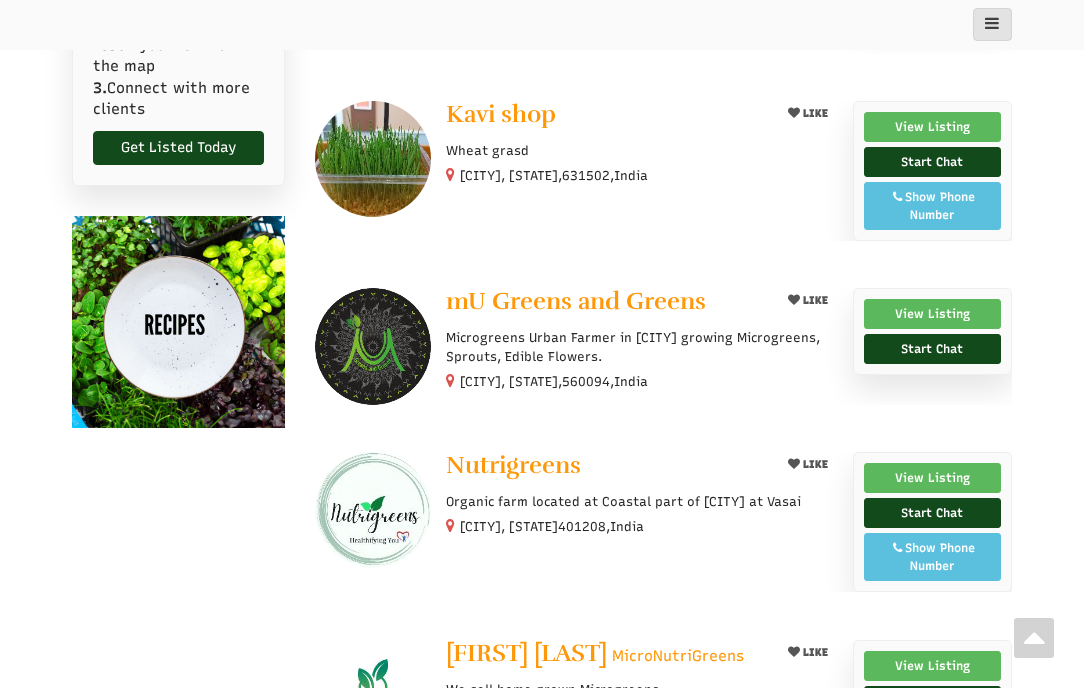 scroll, scrollTop: 1100, scrollLeft: 0, axis: vertical 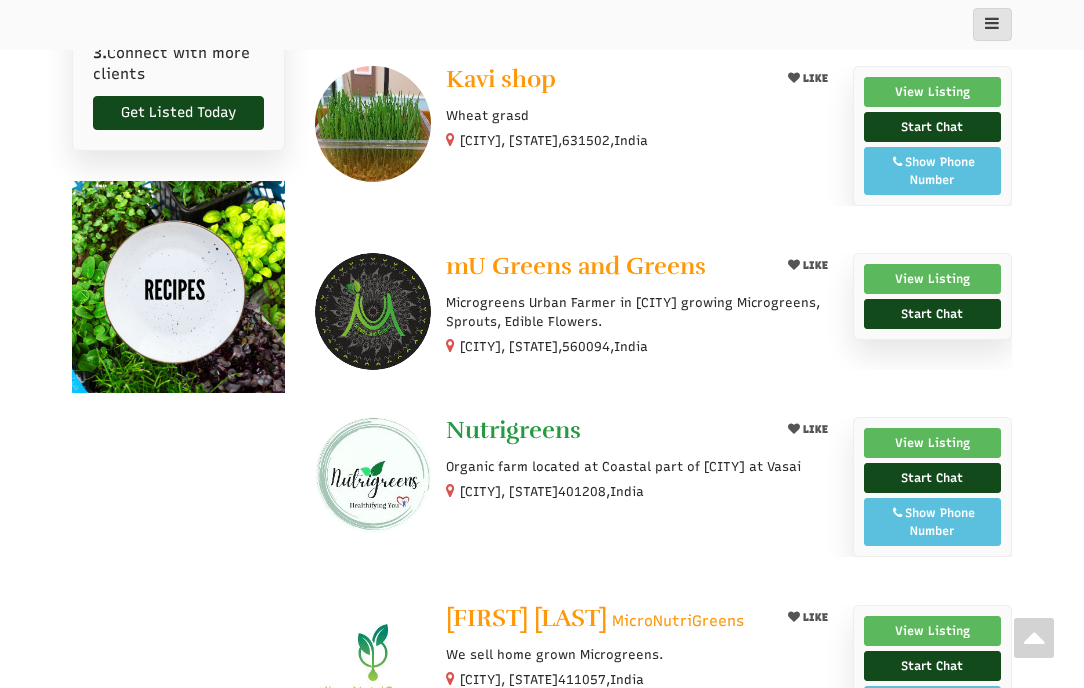 drag, startPoint x: 443, startPoint y: 430, endPoint x: 612, endPoint y: 430, distance: 169 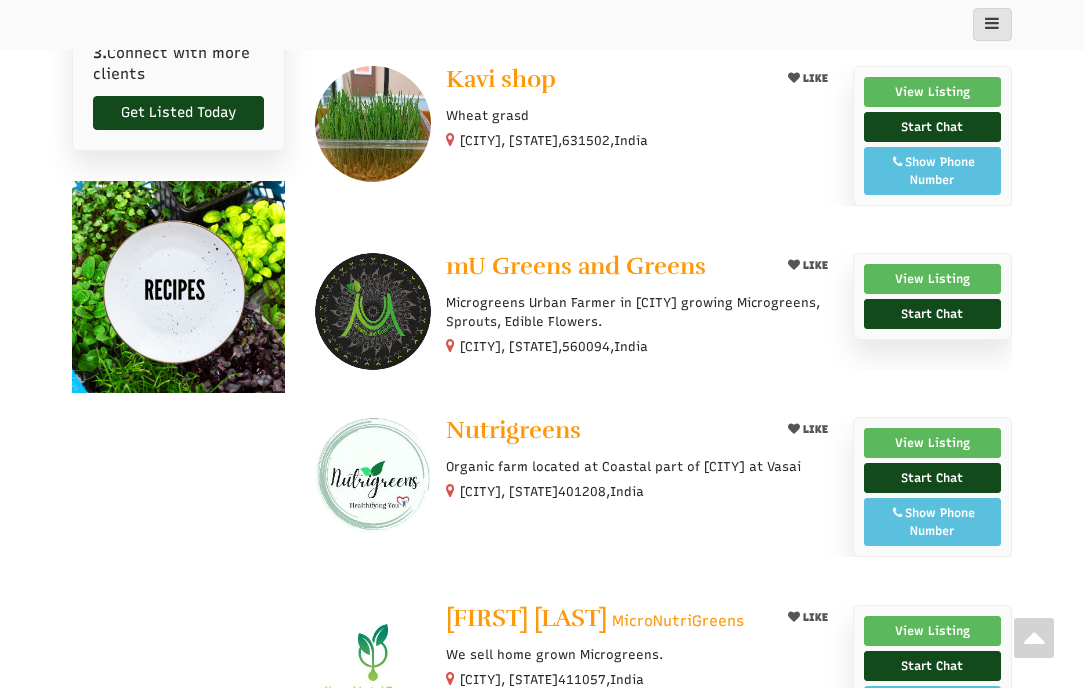 copy on "Nutrigreens" 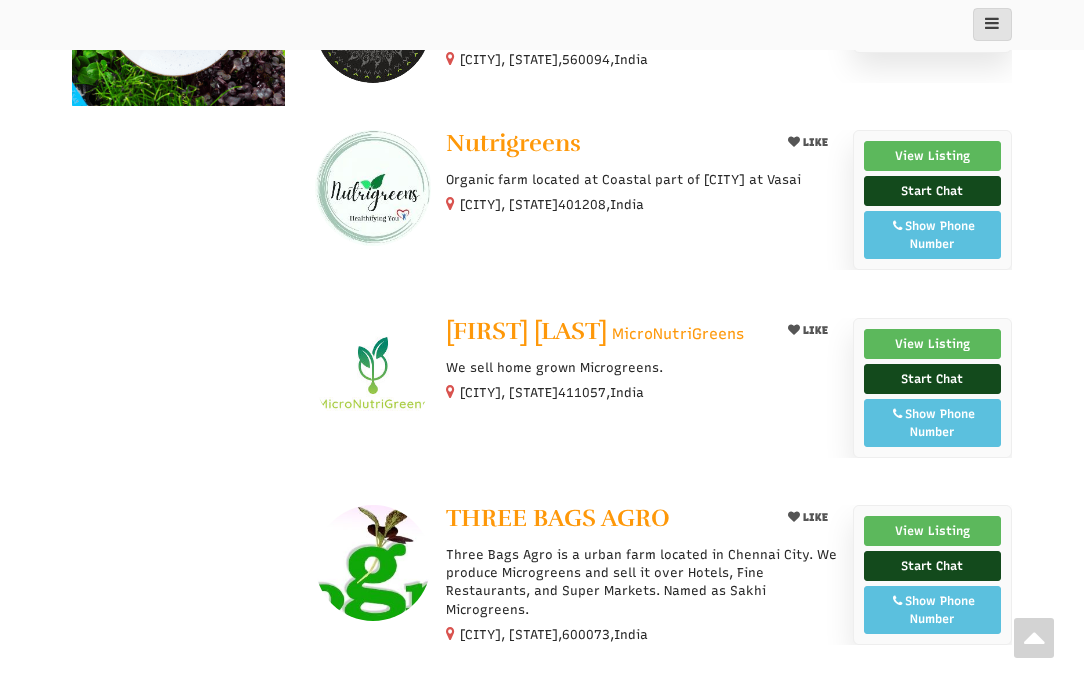 scroll, scrollTop: 1400, scrollLeft: 0, axis: vertical 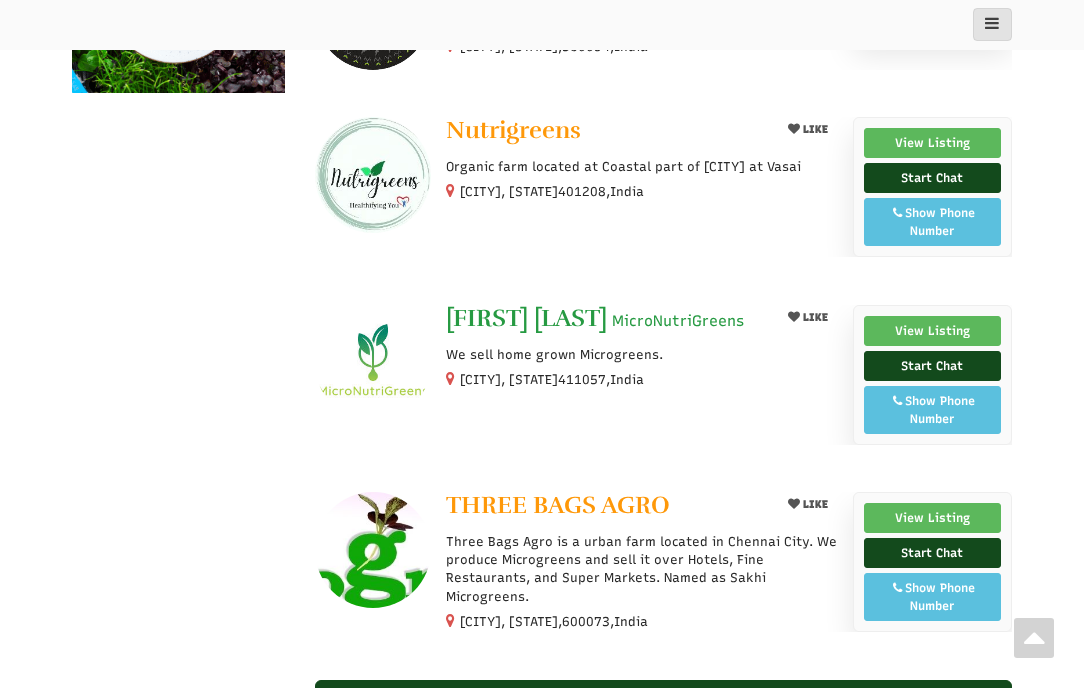 drag, startPoint x: 435, startPoint y: 314, endPoint x: 613, endPoint y: 313, distance: 178.0028 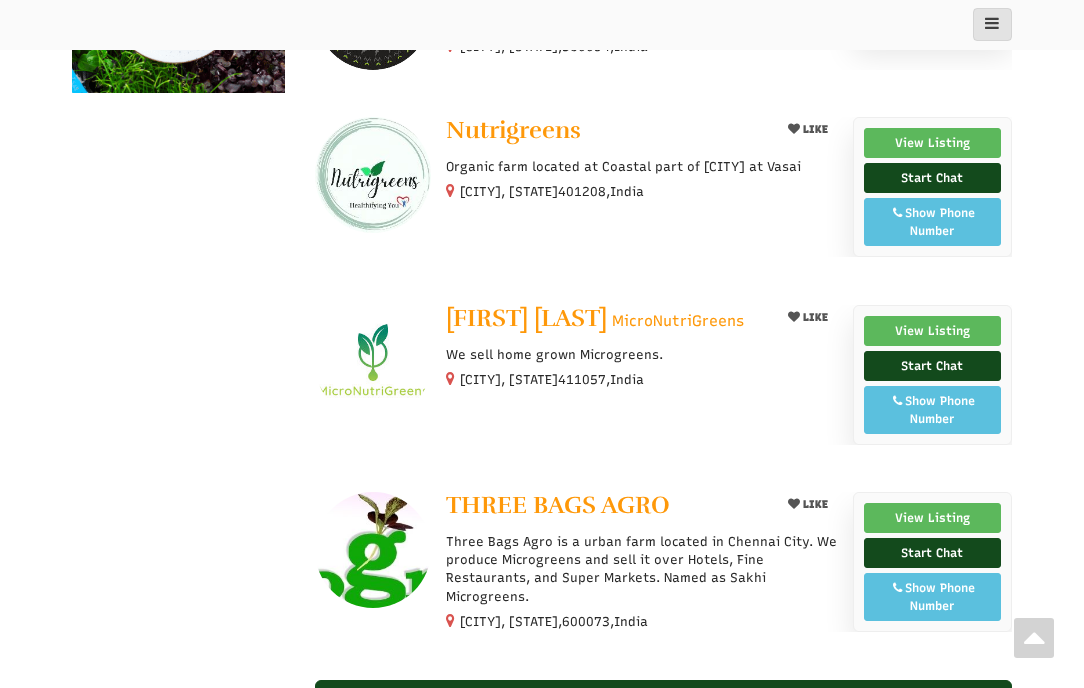 click at bounding box center (642, 343) 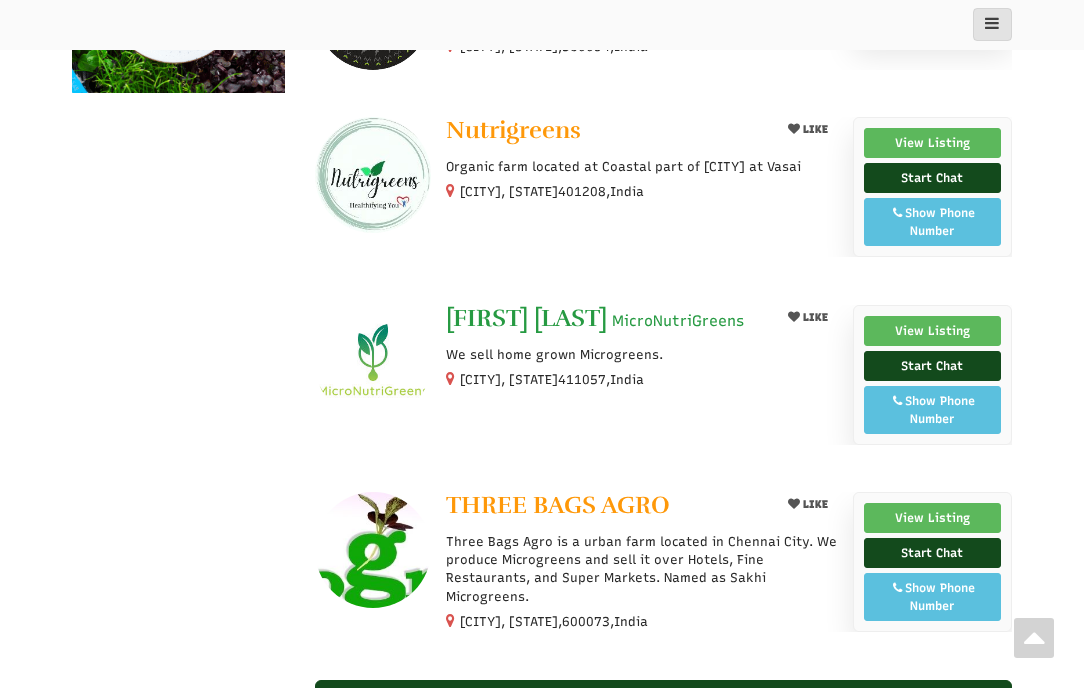 drag, startPoint x: 773, startPoint y: 323, endPoint x: 625, endPoint y: 308, distance: 148.7582 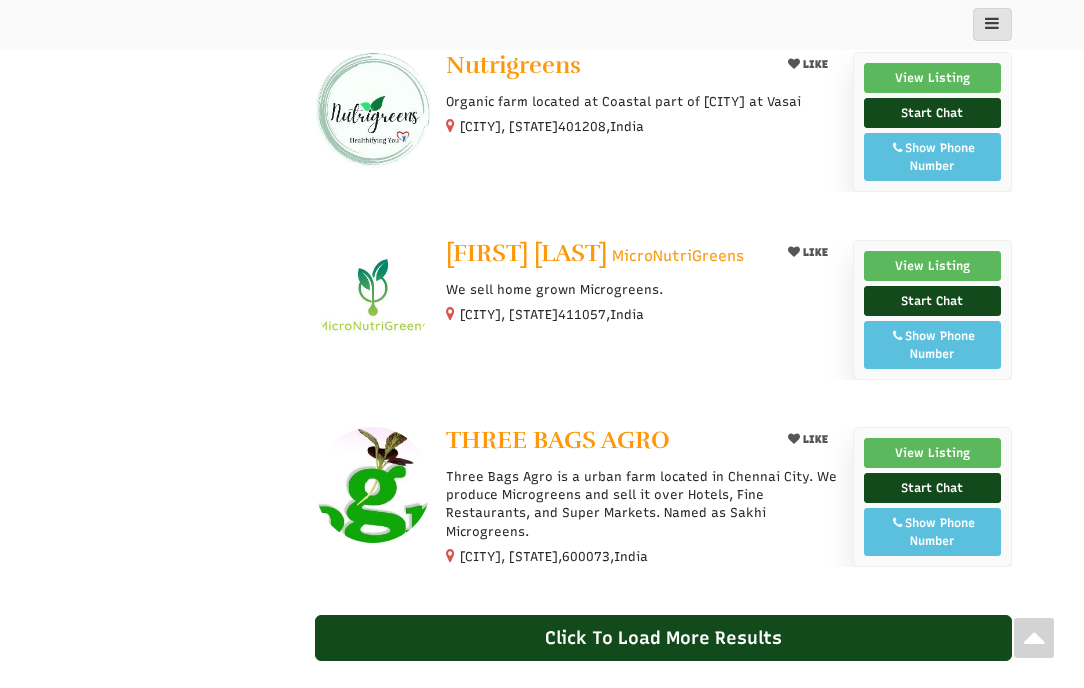 scroll, scrollTop: 1500, scrollLeft: 0, axis: vertical 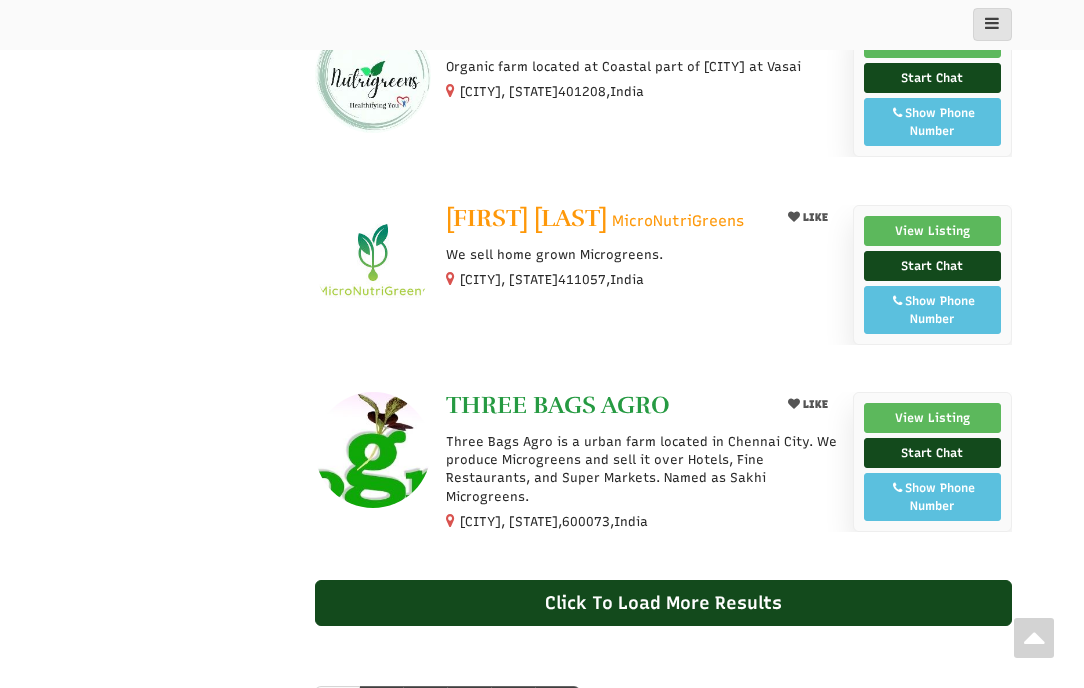 drag, startPoint x: 482, startPoint y: 398, endPoint x: 661, endPoint y: 400, distance: 179.01117 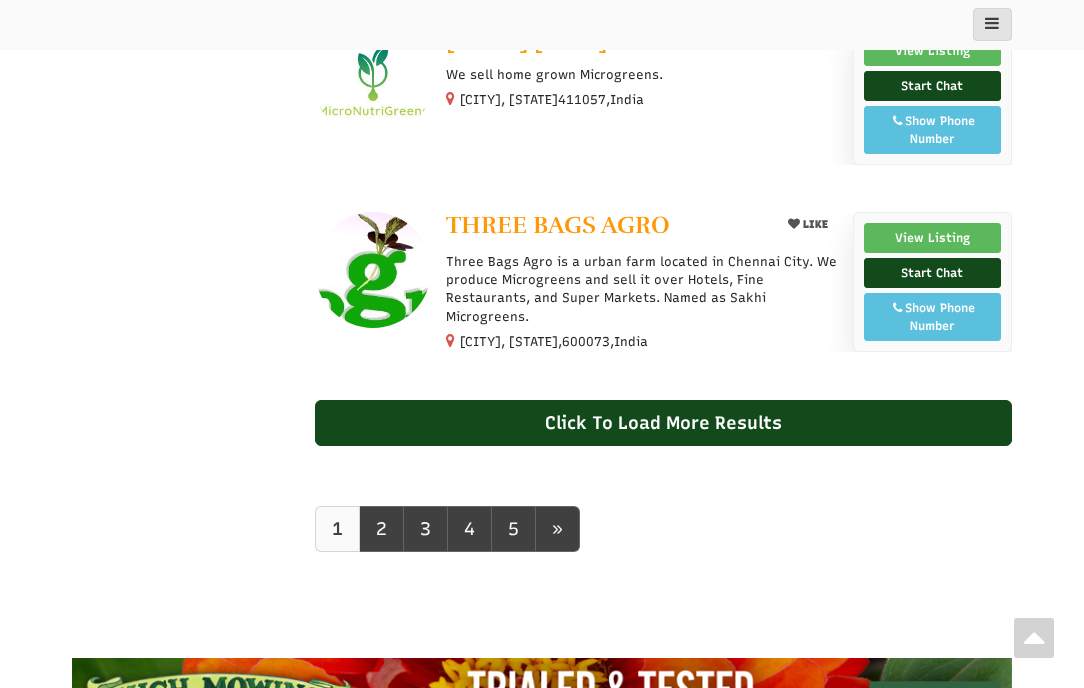 scroll, scrollTop: 1900, scrollLeft: 0, axis: vertical 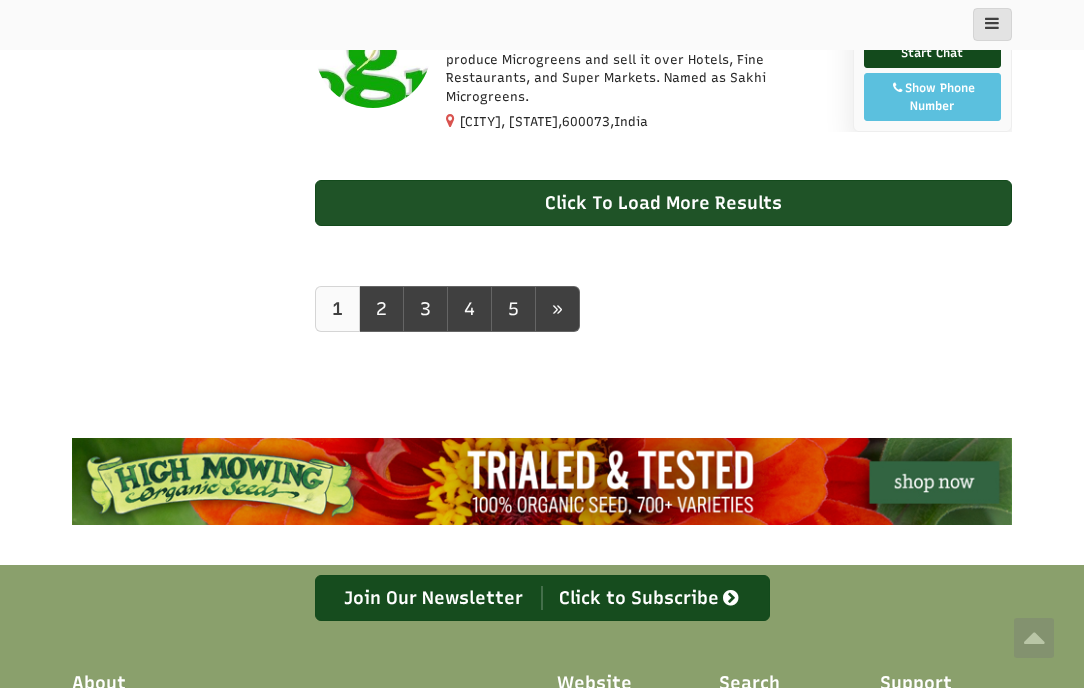 click on "Click To Load More Results" at bounding box center [664, 203] 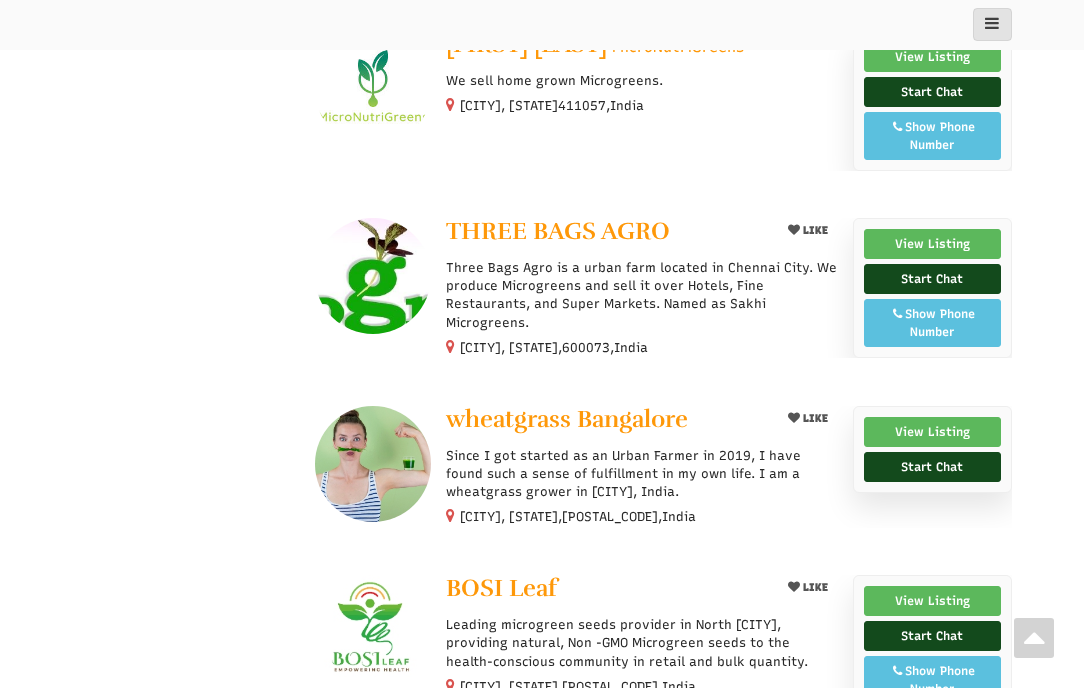 scroll, scrollTop: 1800, scrollLeft: 0, axis: vertical 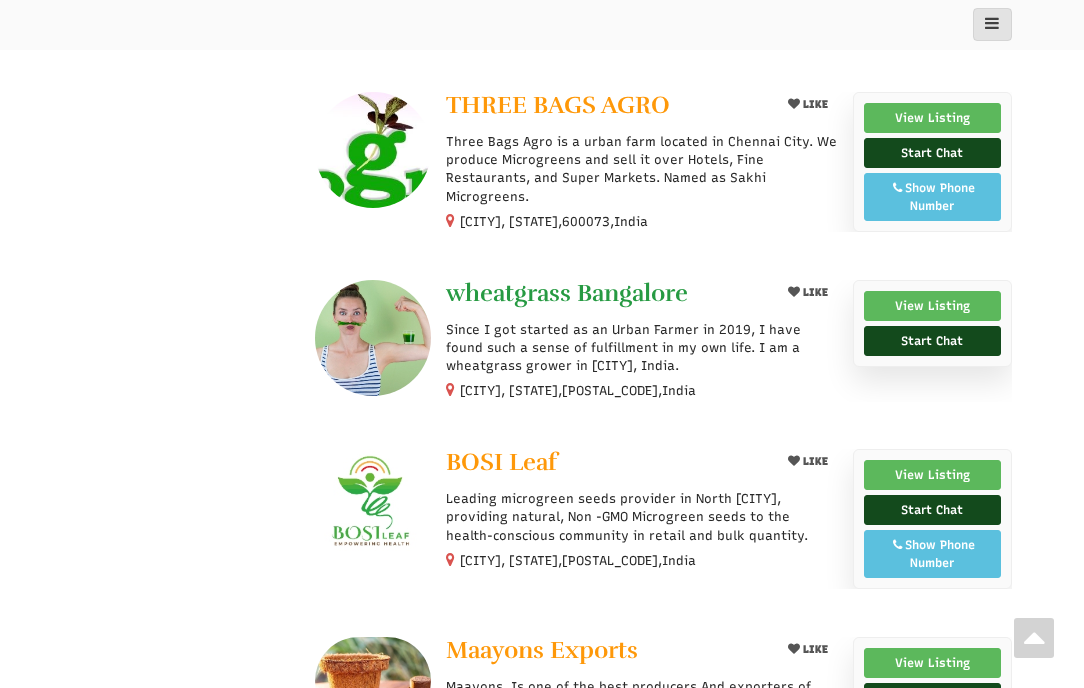 drag, startPoint x: 444, startPoint y: 289, endPoint x: 693, endPoint y: 289, distance: 249 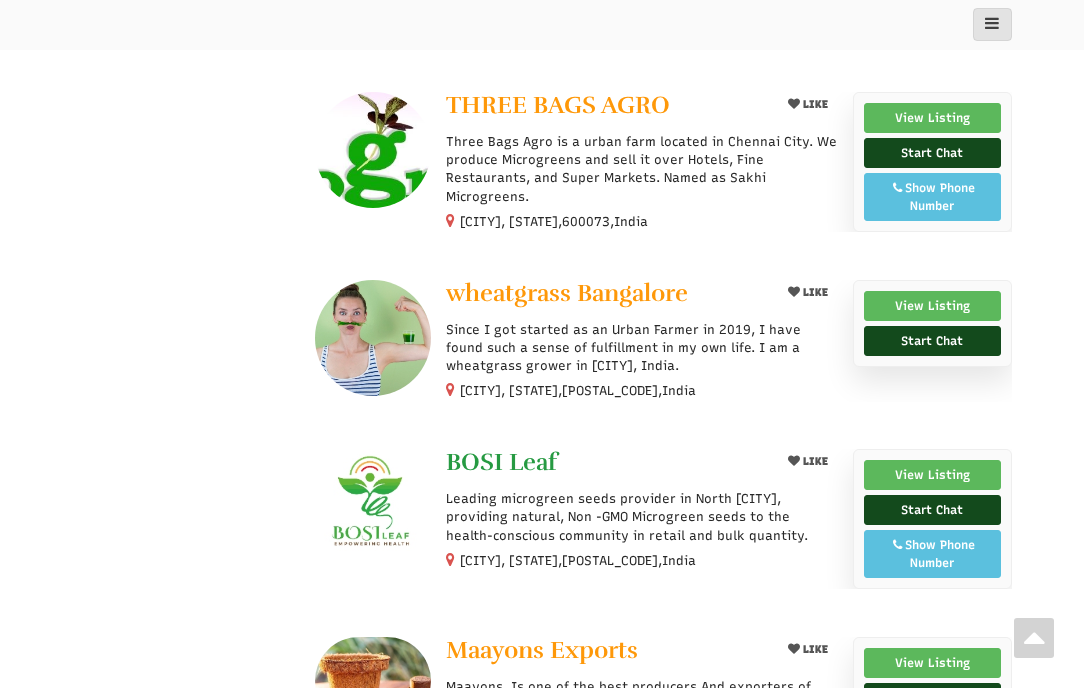 drag, startPoint x: 442, startPoint y: 451, endPoint x: 567, endPoint y: 451, distance: 125 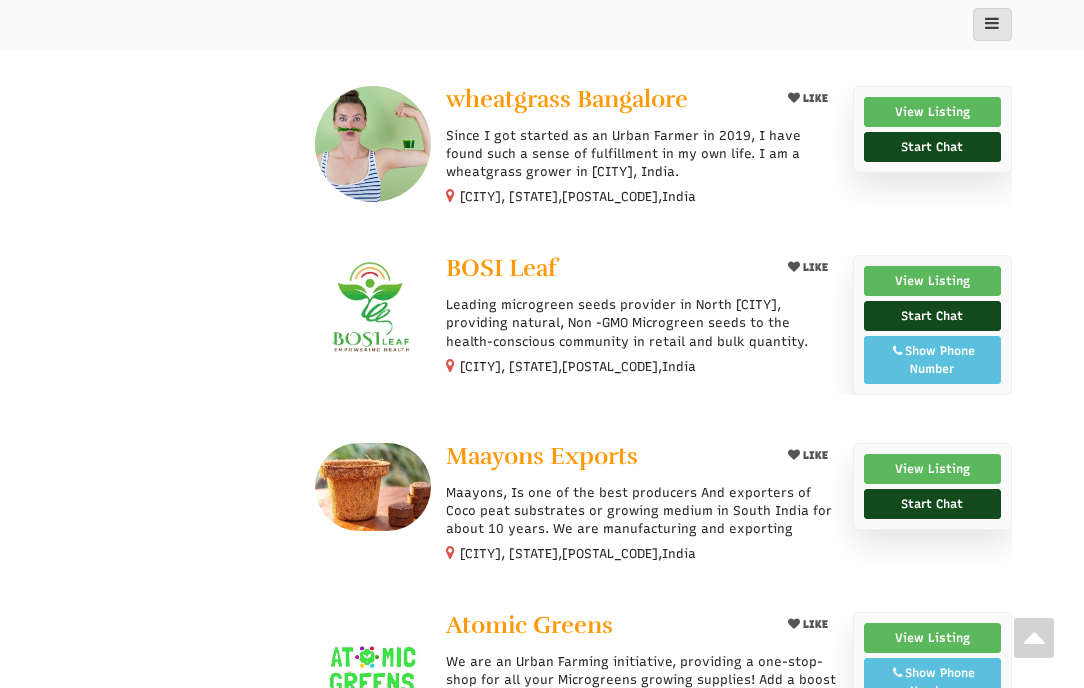 scroll, scrollTop: 2200, scrollLeft: 0, axis: vertical 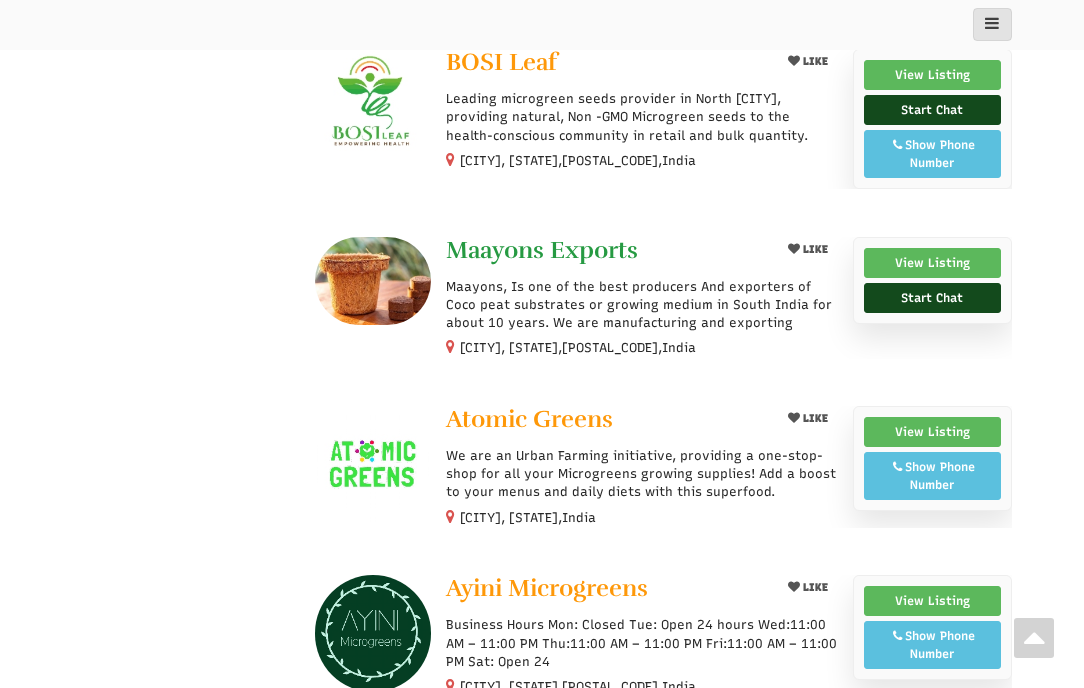 drag, startPoint x: 443, startPoint y: 243, endPoint x: 656, endPoint y: 243, distance: 213 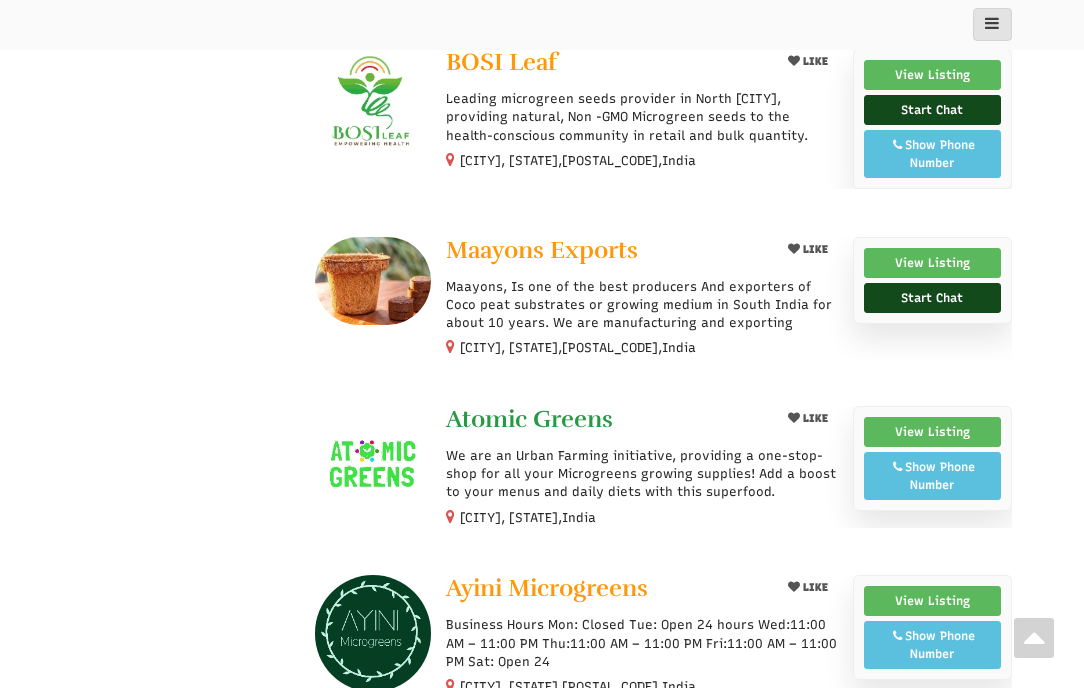 drag, startPoint x: 440, startPoint y: 411, endPoint x: 620, endPoint y: 410, distance: 180.00278 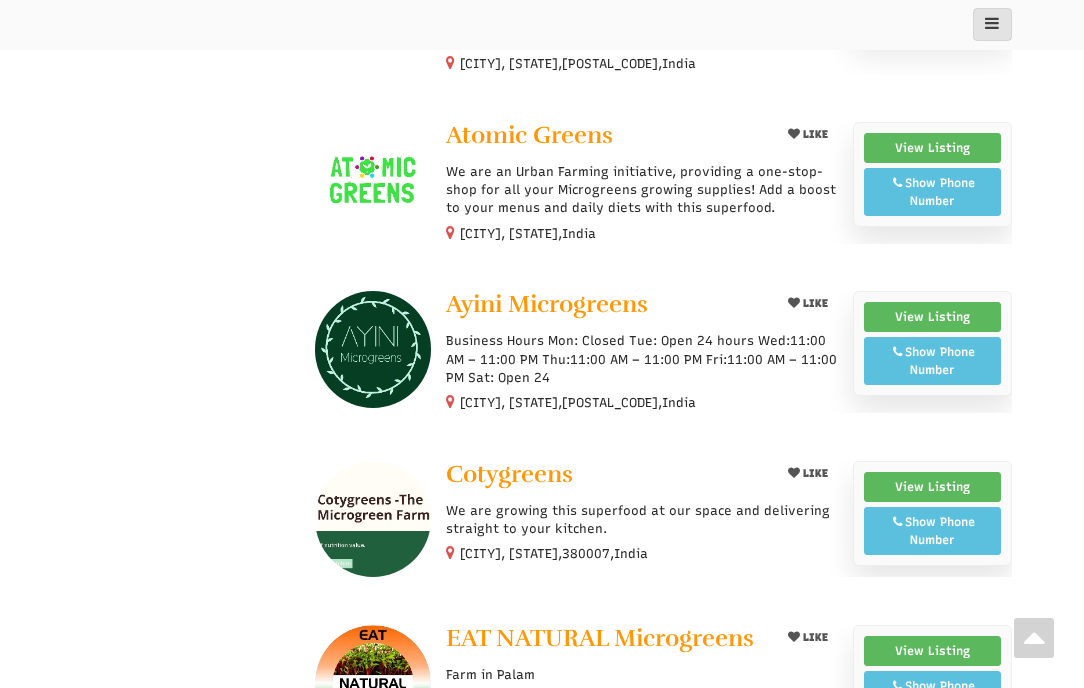 scroll, scrollTop: 2500, scrollLeft: 0, axis: vertical 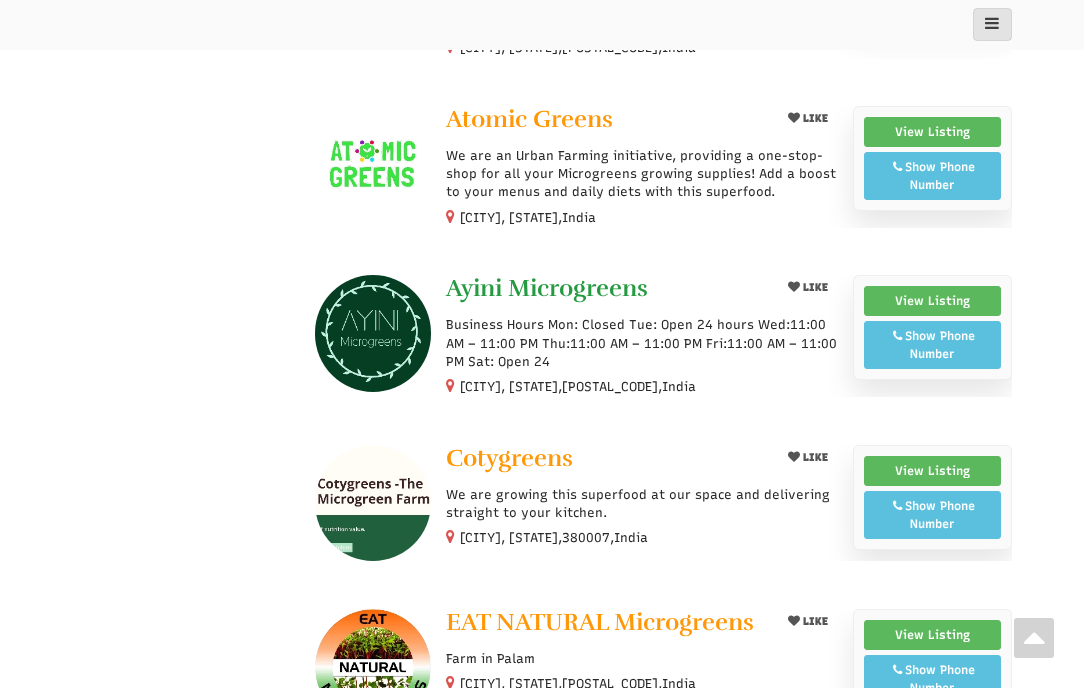 drag, startPoint x: 442, startPoint y: 271, endPoint x: 662, endPoint y: 274, distance: 220.02045 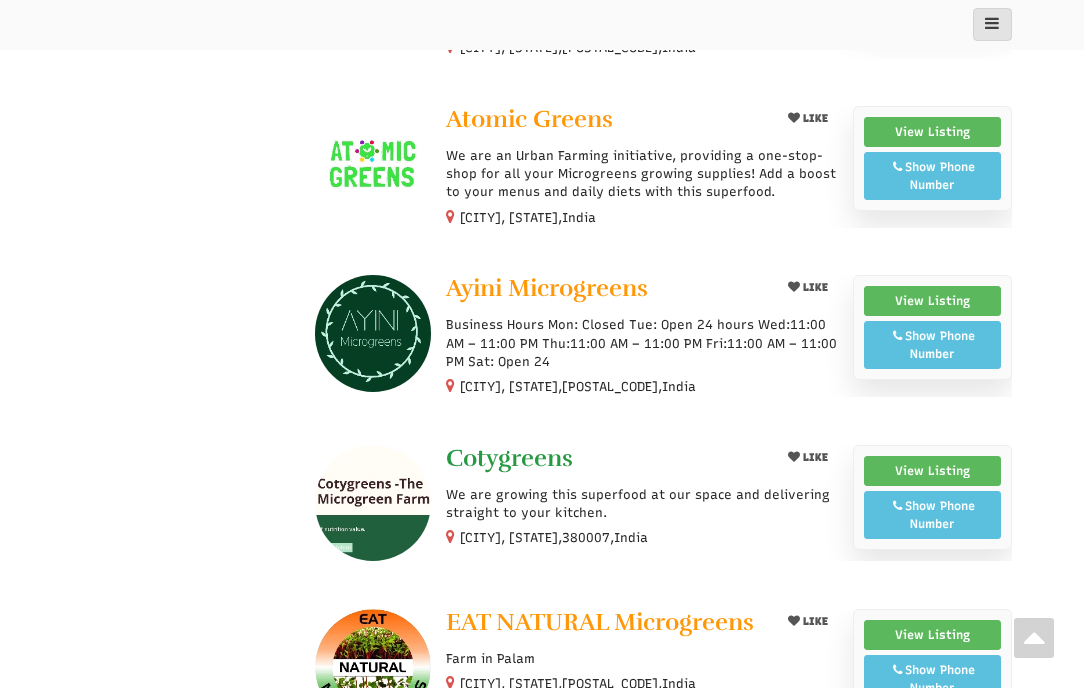 drag, startPoint x: 439, startPoint y: 446, endPoint x: 593, endPoint y: 443, distance: 154.02922 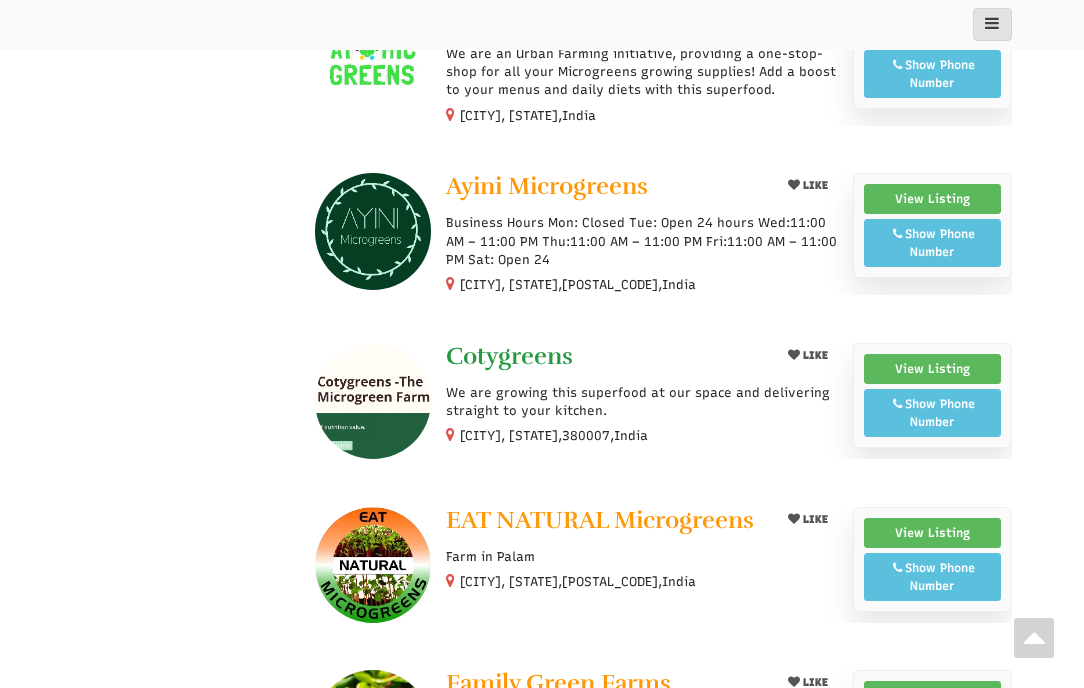 scroll, scrollTop: 2800, scrollLeft: 0, axis: vertical 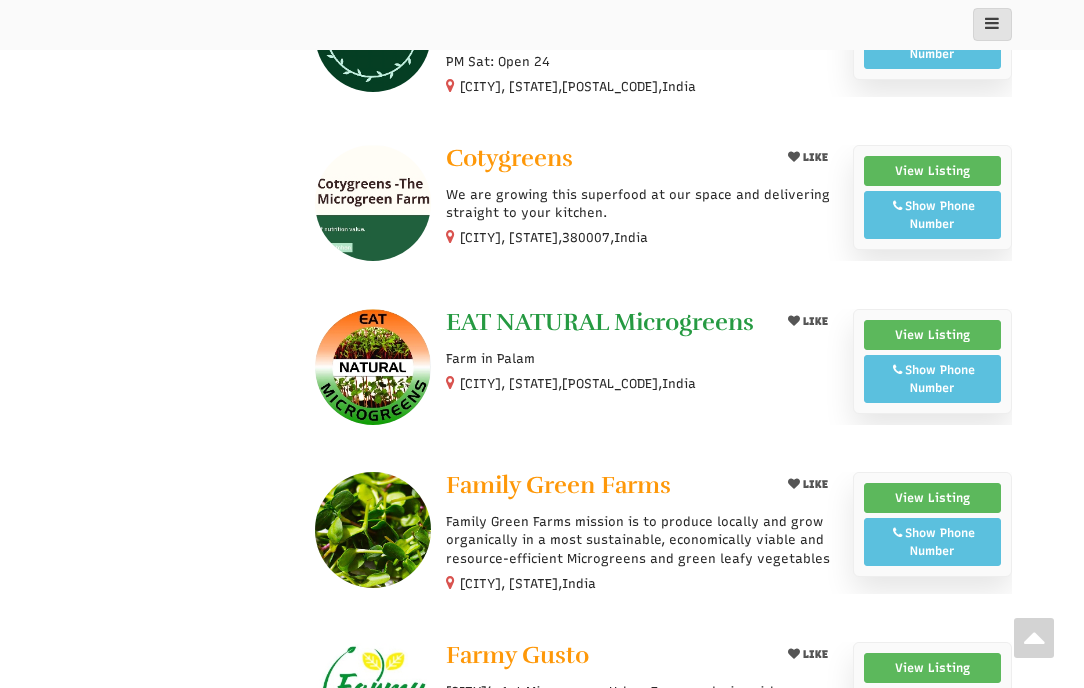 drag, startPoint x: 440, startPoint y: 311, endPoint x: 765, endPoint y: 307, distance: 325.02463 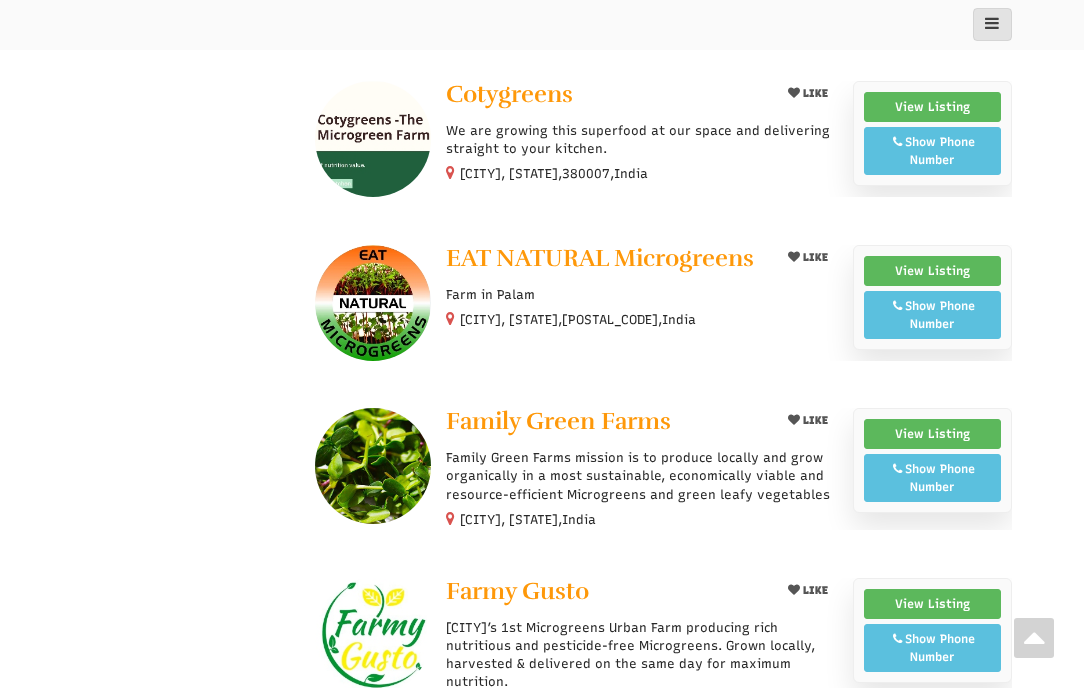 scroll, scrollTop: 2900, scrollLeft: 0, axis: vertical 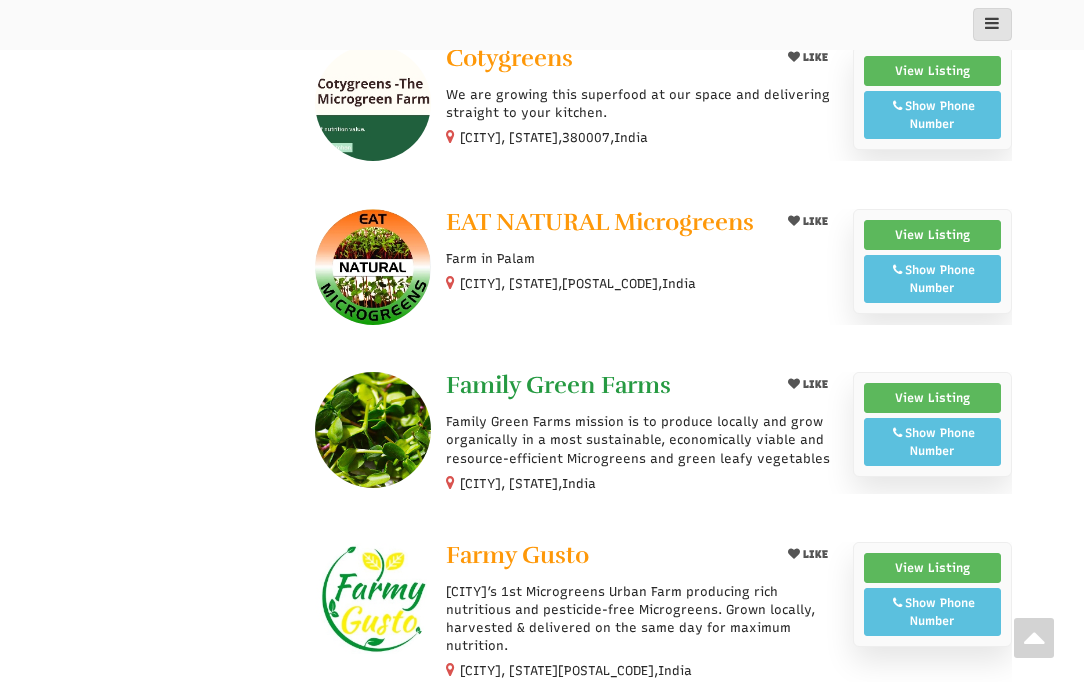 drag, startPoint x: 439, startPoint y: 361, endPoint x: 677, endPoint y: 362, distance: 238.0021 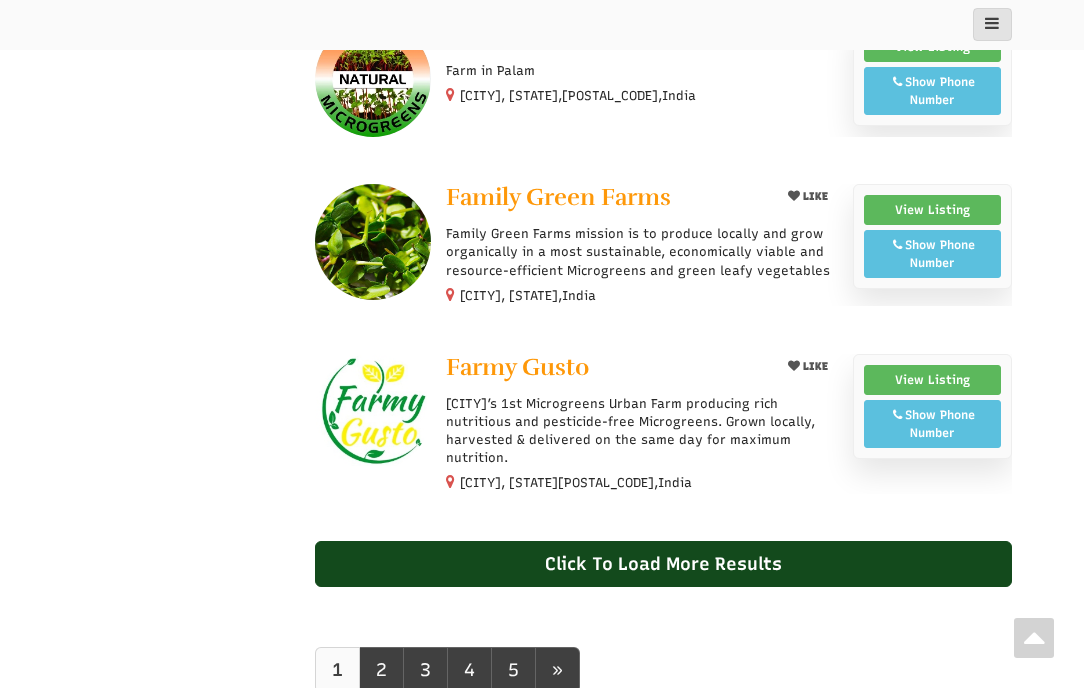 scroll, scrollTop: 3100, scrollLeft: 0, axis: vertical 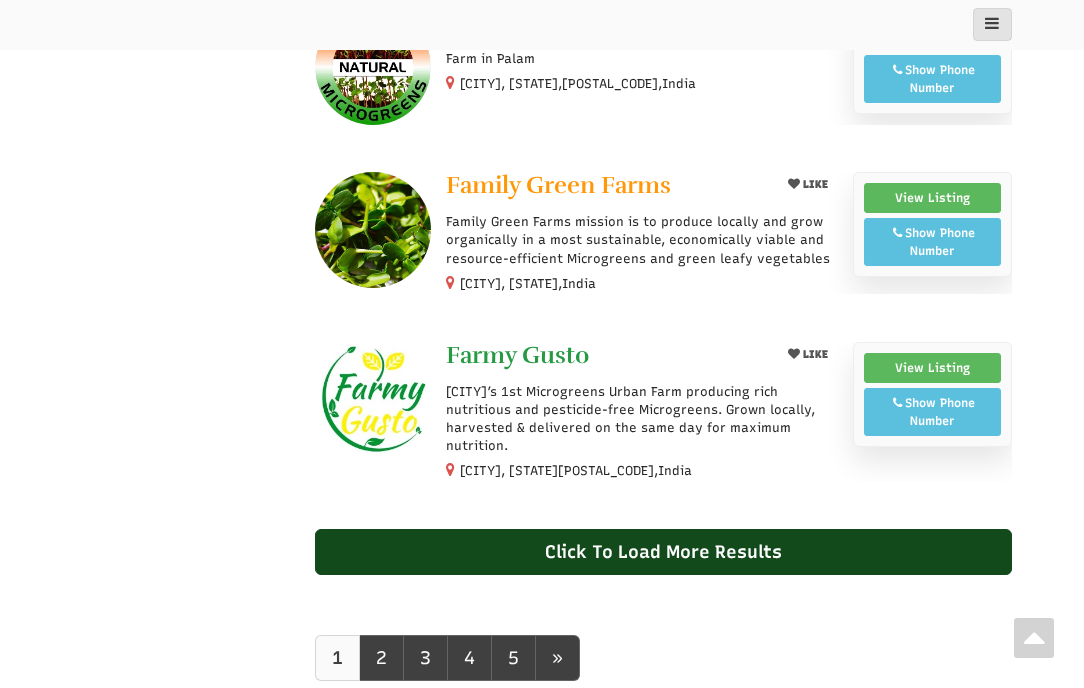 drag, startPoint x: 443, startPoint y: 349, endPoint x: 597, endPoint y: 344, distance: 154.08115 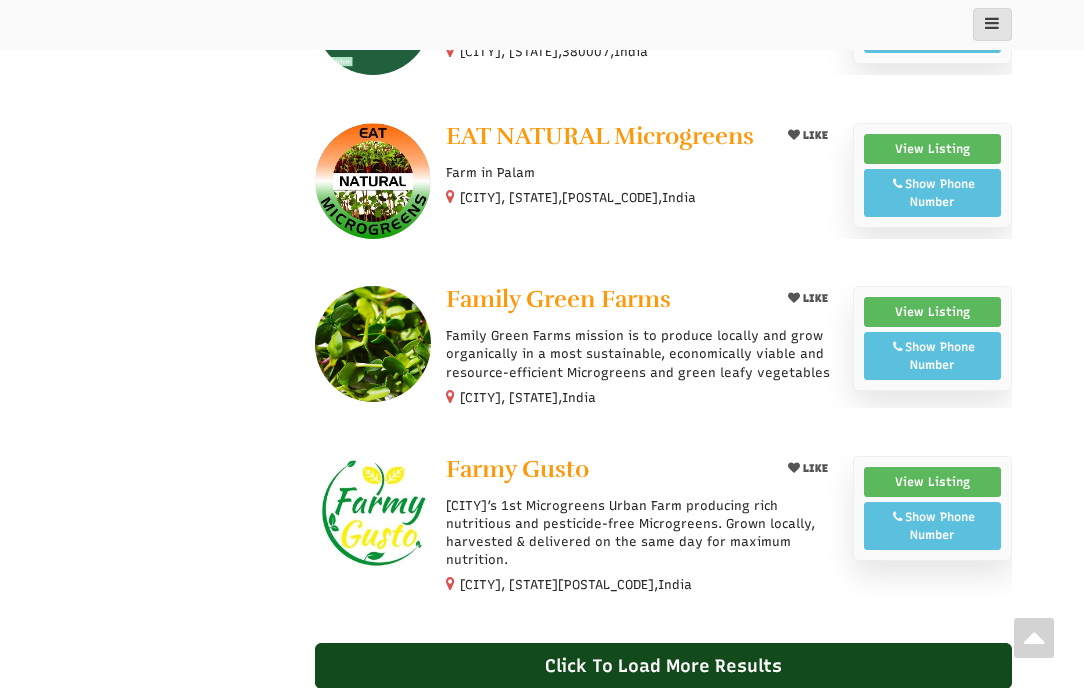 scroll, scrollTop: 3300, scrollLeft: 0, axis: vertical 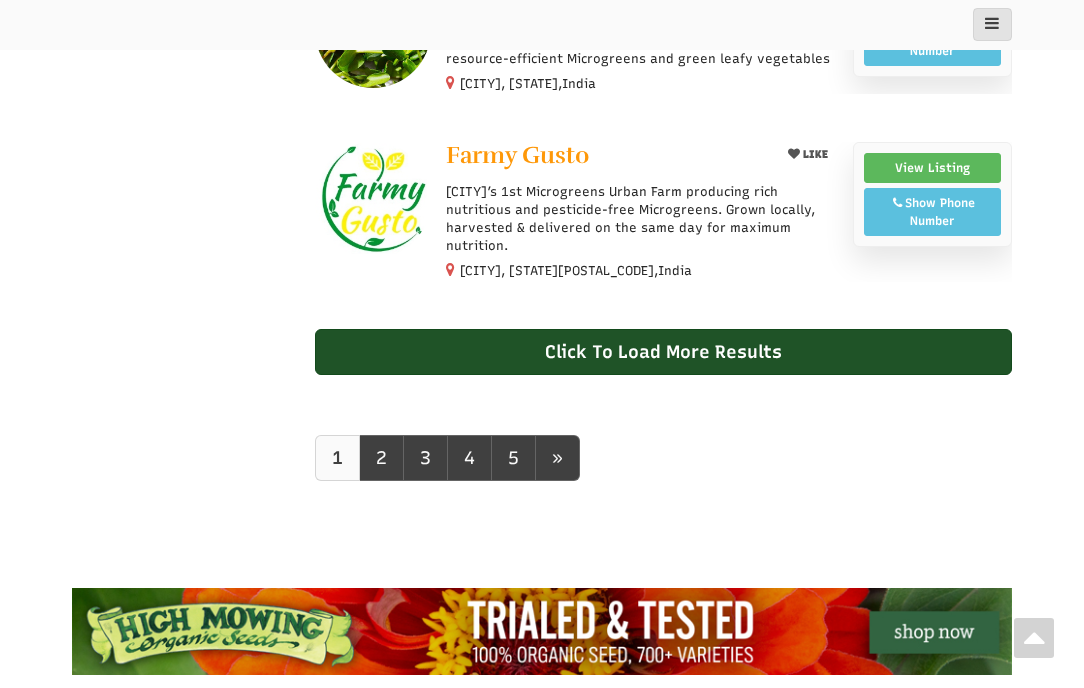 click on "Click To Load More Results" at bounding box center [664, 352] 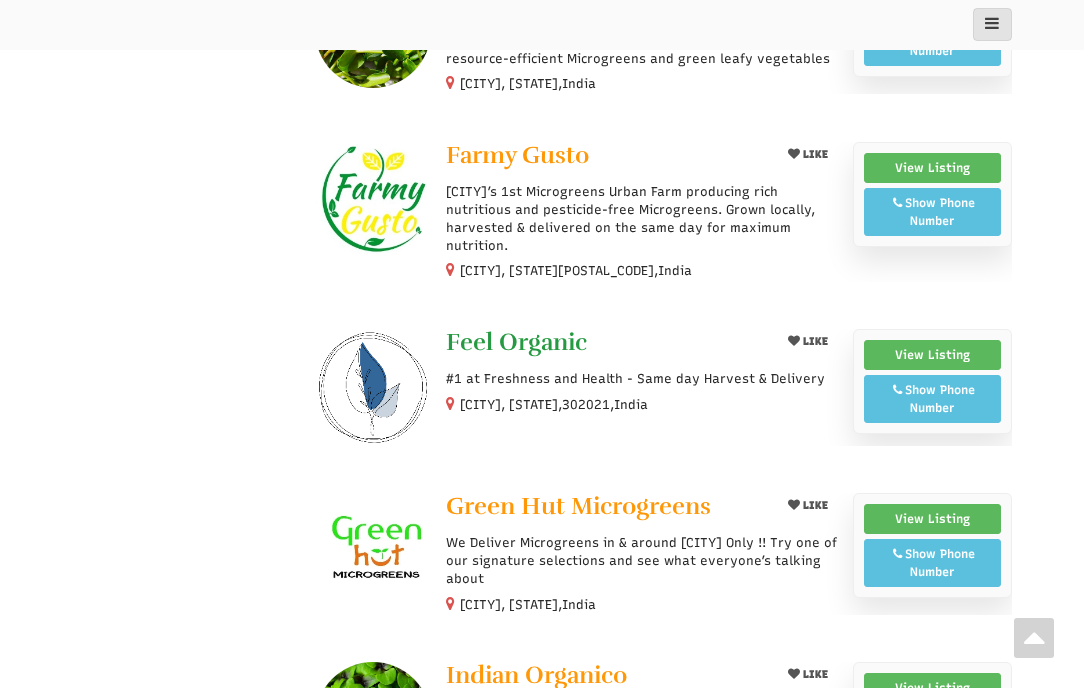 drag, startPoint x: 442, startPoint y: 321, endPoint x: 636, endPoint y: 303, distance: 194.83327 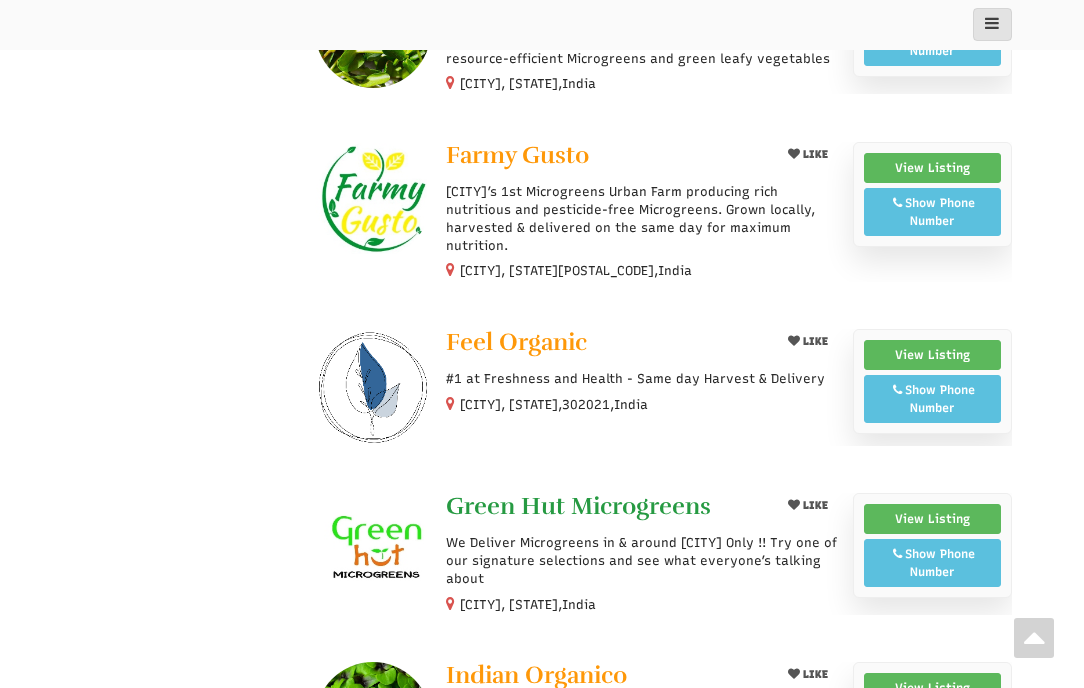 drag, startPoint x: 443, startPoint y: 477, endPoint x: 733, endPoint y: 474, distance: 290.0155 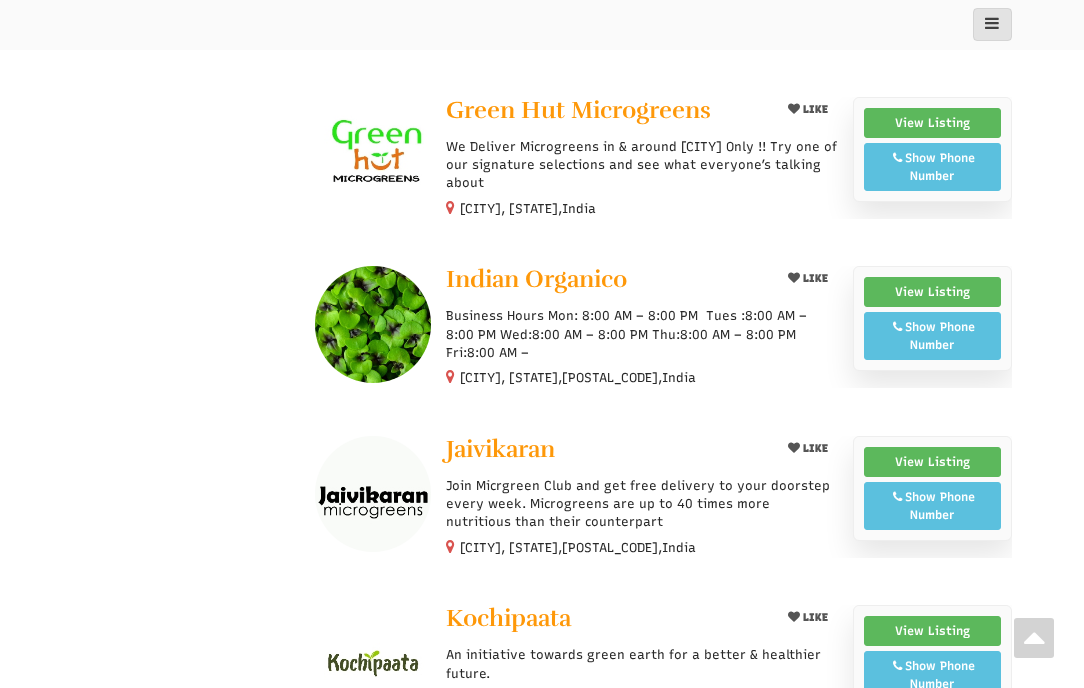 scroll, scrollTop: 3700, scrollLeft: 0, axis: vertical 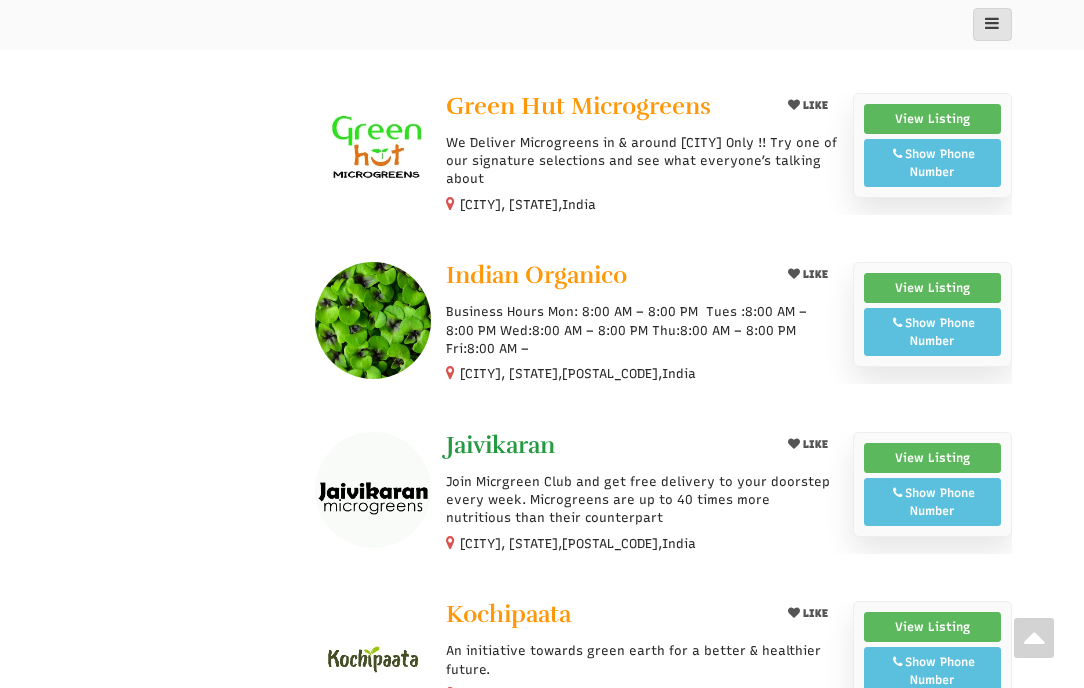 drag, startPoint x: 435, startPoint y: 419, endPoint x: 576, endPoint y: 407, distance: 141.50972 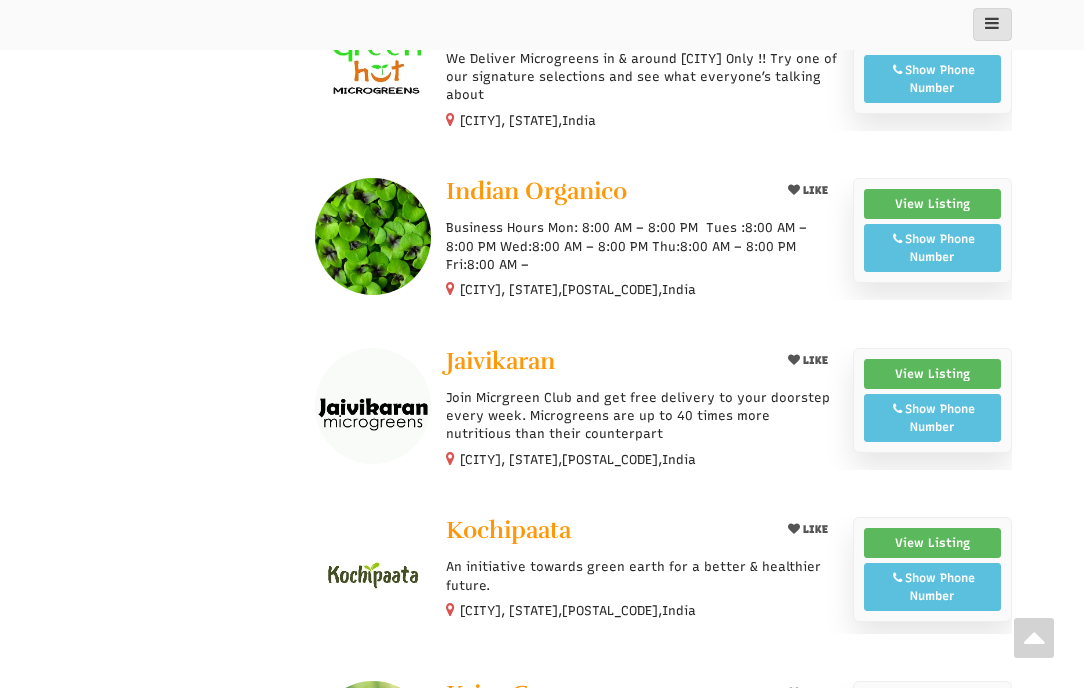 scroll, scrollTop: 3900, scrollLeft: 0, axis: vertical 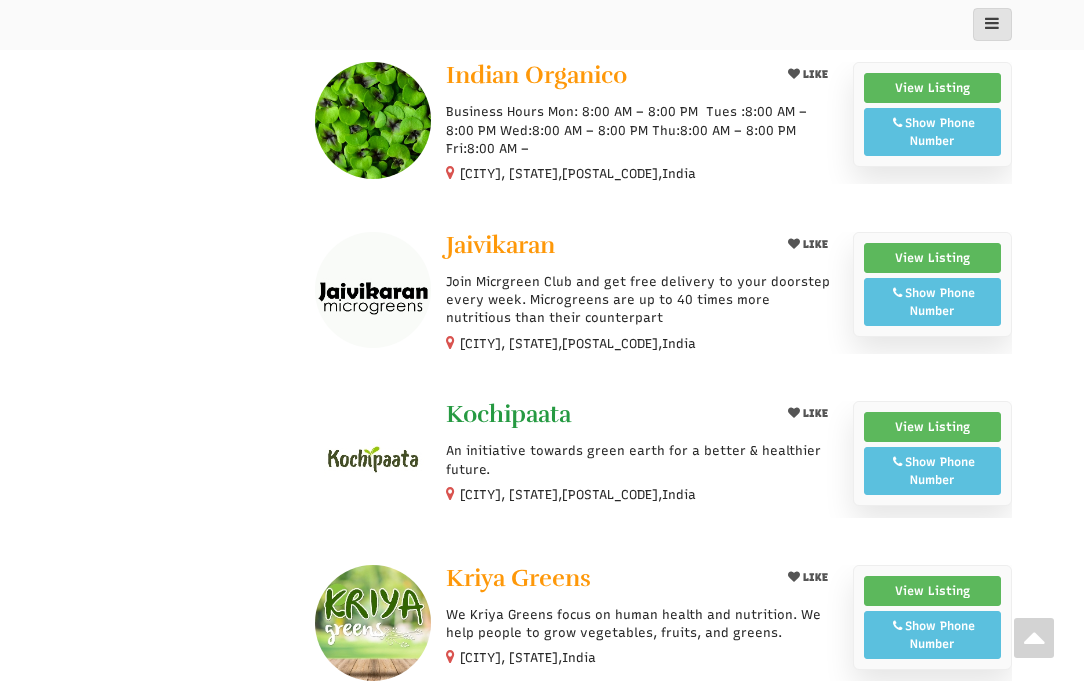 drag, startPoint x: 440, startPoint y: 384, endPoint x: 601, endPoint y: 383, distance: 161.00311 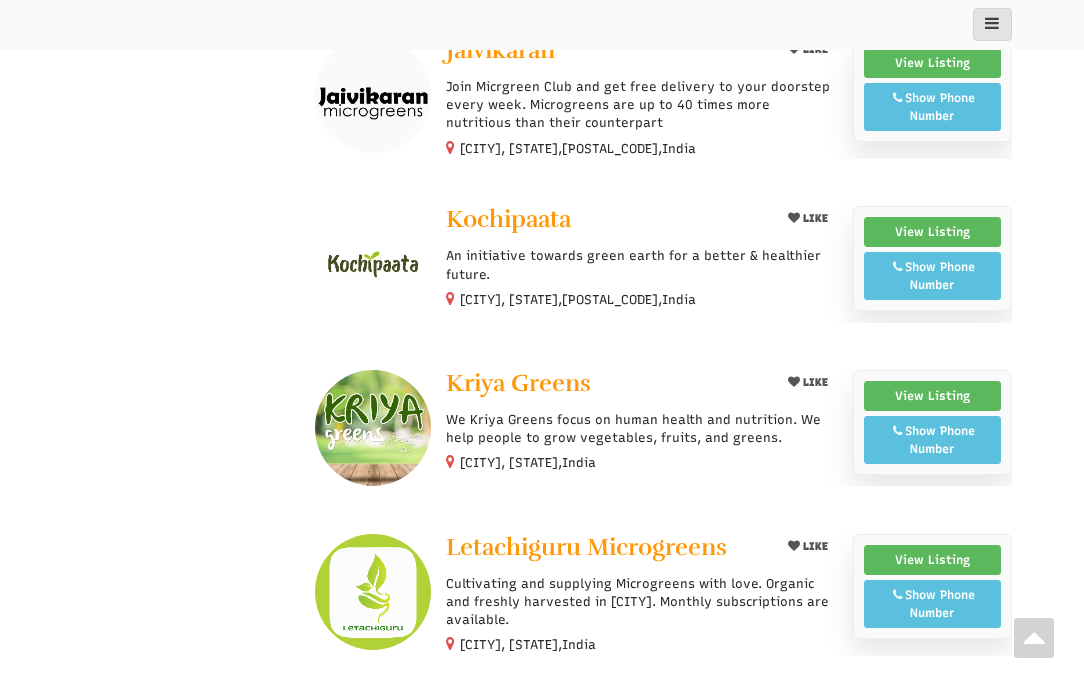 scroll, scrollTop: 4100, scrollLeft: 0, axis: vertical 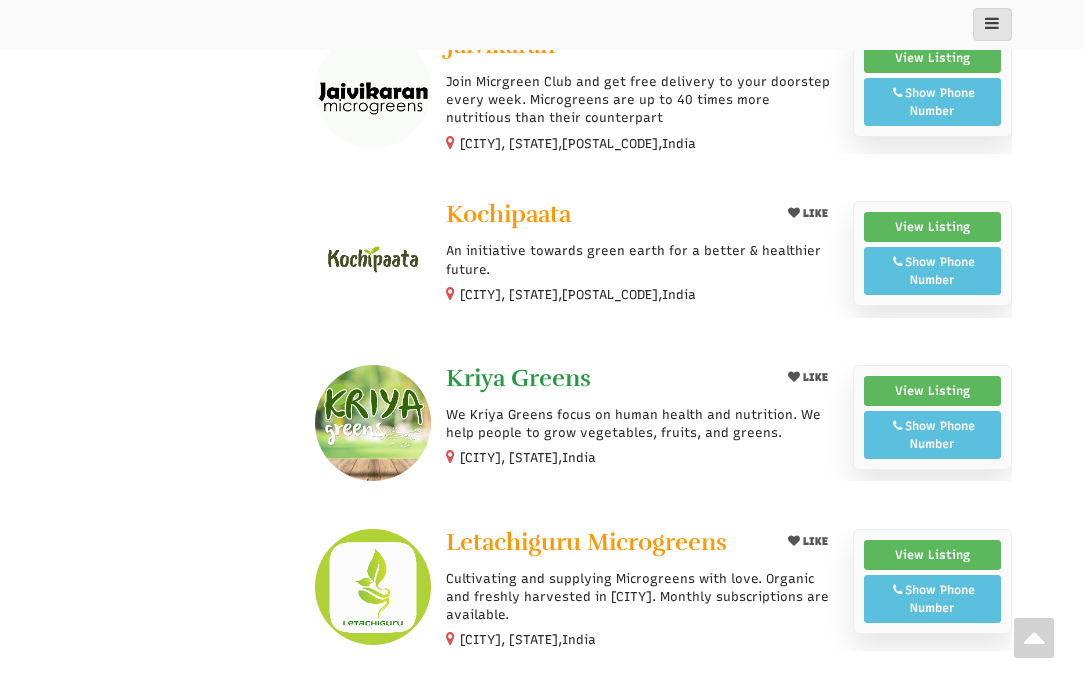 drag, startPoint x: 443, startPoint y: 341, endPoint x: 618, endPoint y: 341, distance: 175 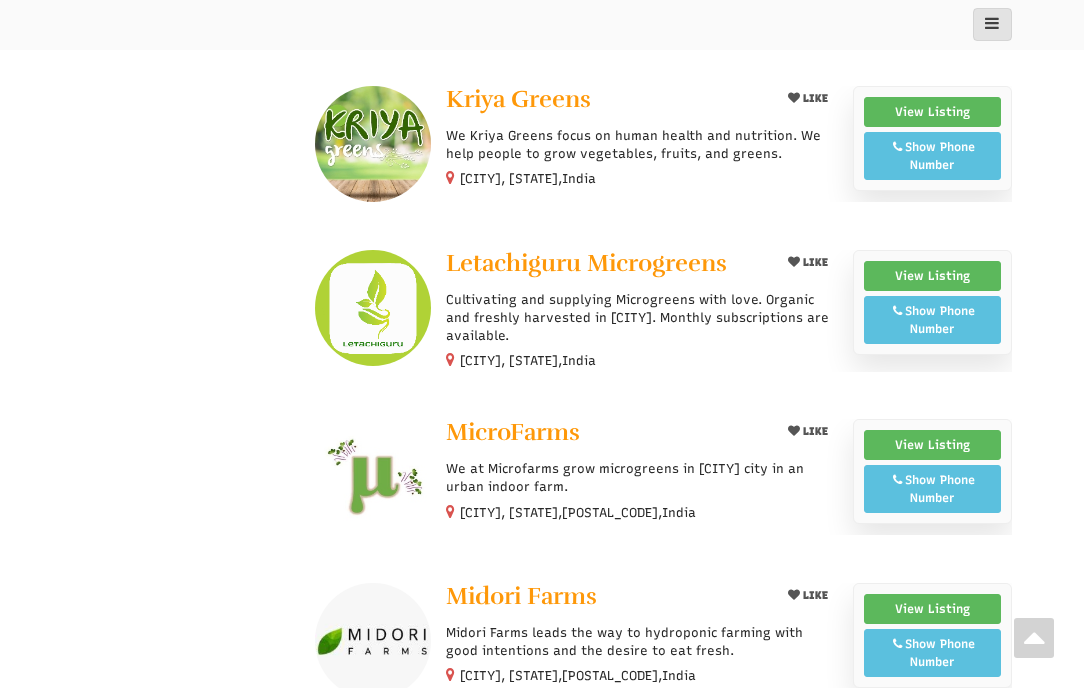 scroll, scrollTop: 4500, scrollLeft: 0, axis: vertical 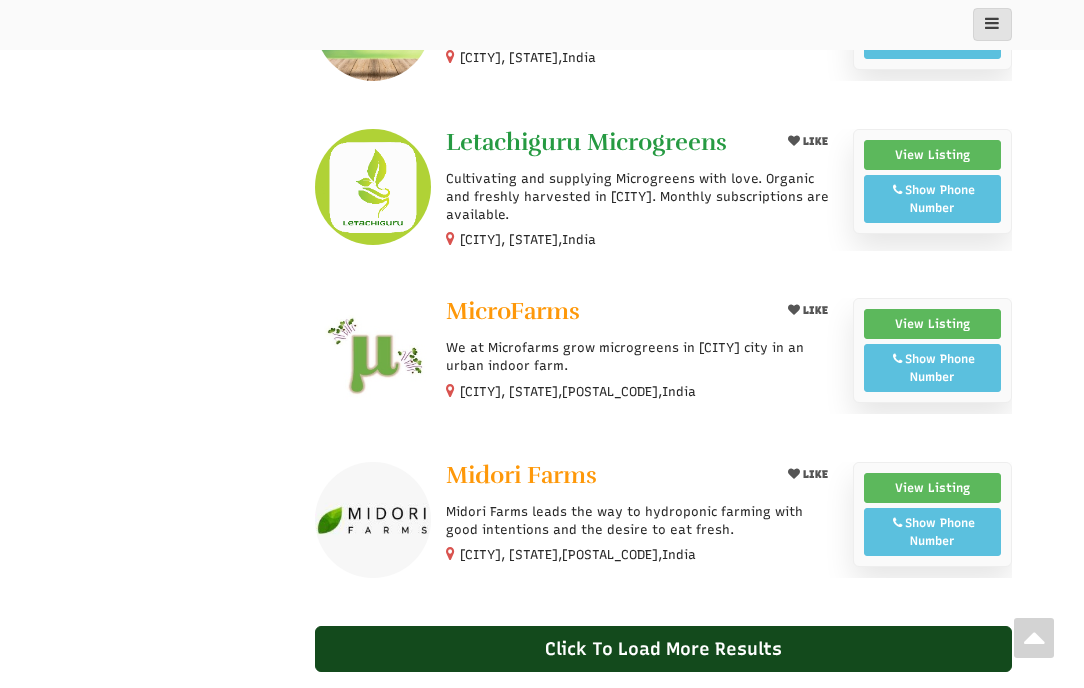 drag, startPoint x: 444, startPoint y: 106, endPoint x: 728, endPoint y: 101, distance: 284.044 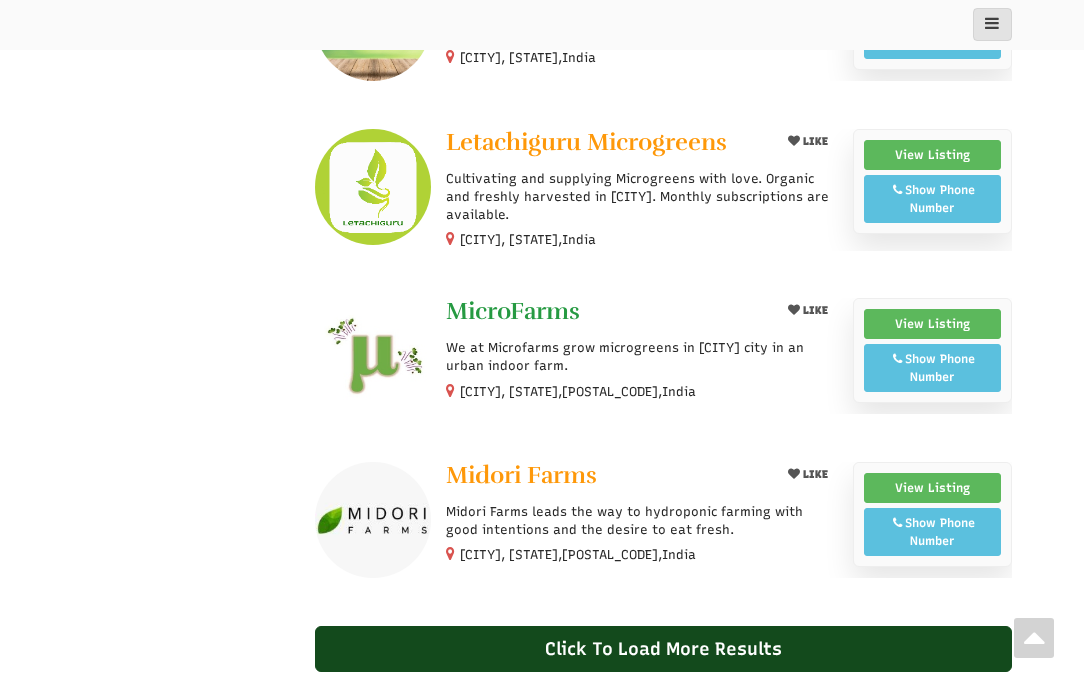 drag, startPoint x: 444, startPoint y: 271, endPoint x: 600, endPoint y: 267, distance: 156.05127 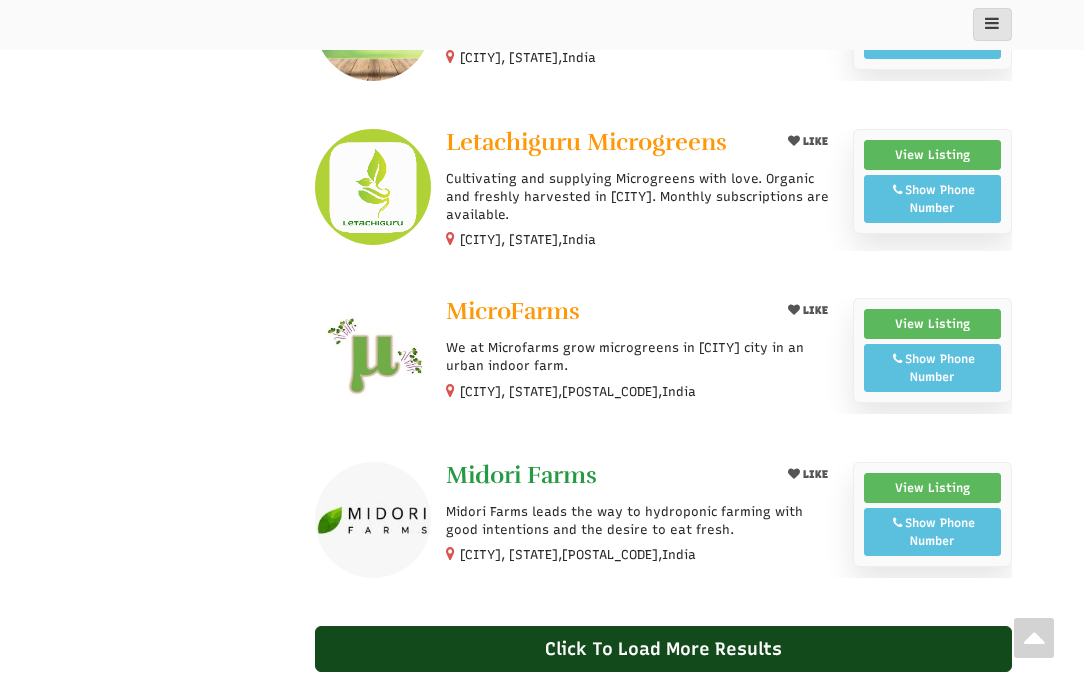 drag, startPoint x: 439, startPoint y: 441, endPoint x: 600, endPoint y: 439, distance: 161.01242 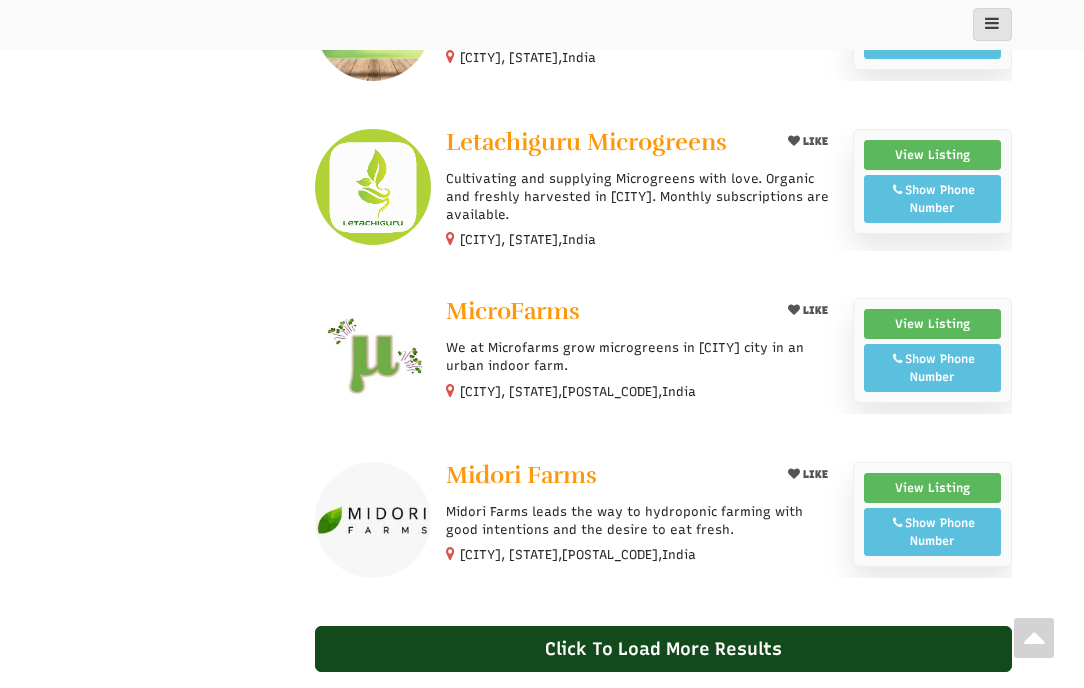 drag, startPoint x: 525, startPoint y: 416, endPoint x: 704, endPoint y: 406, distance: 179.27911 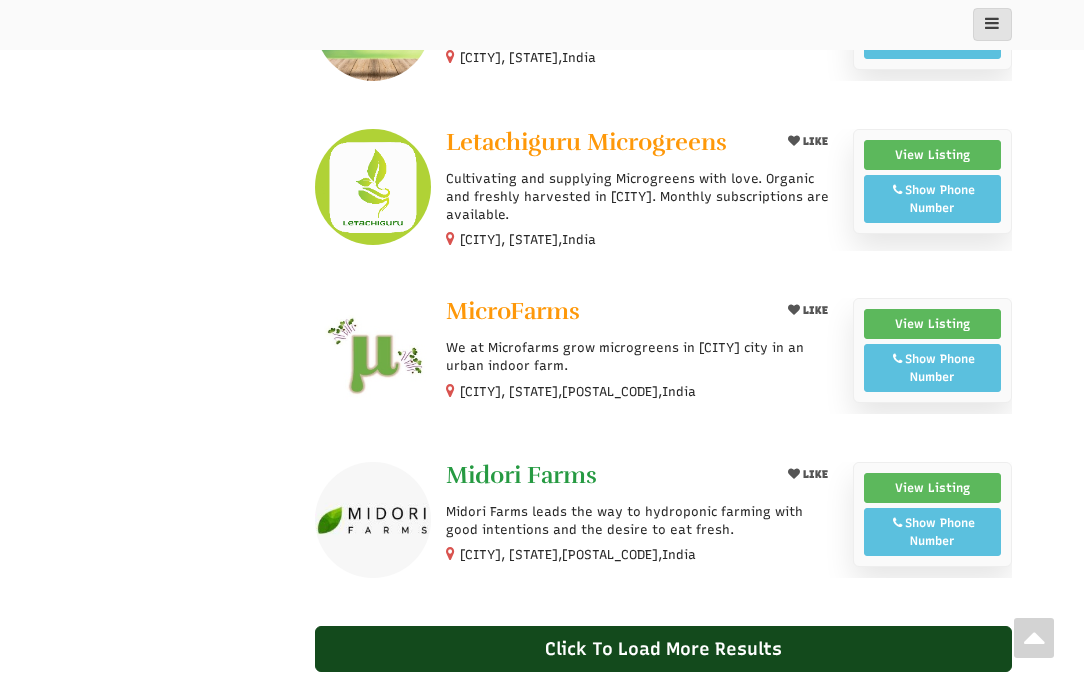 drag, startPoint x: 436, startPoint y: 443, endPoint x: 605, endPoint y: 437, distance: 169.10648 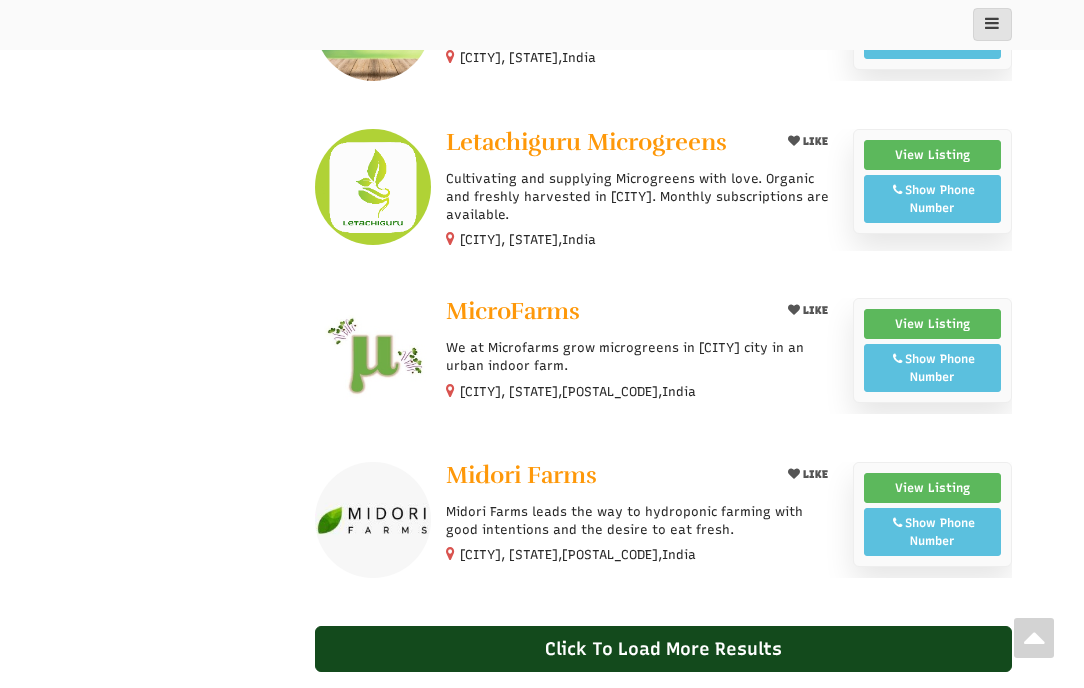 click on "Click To Load More Results" at bounding box center (664, 649) 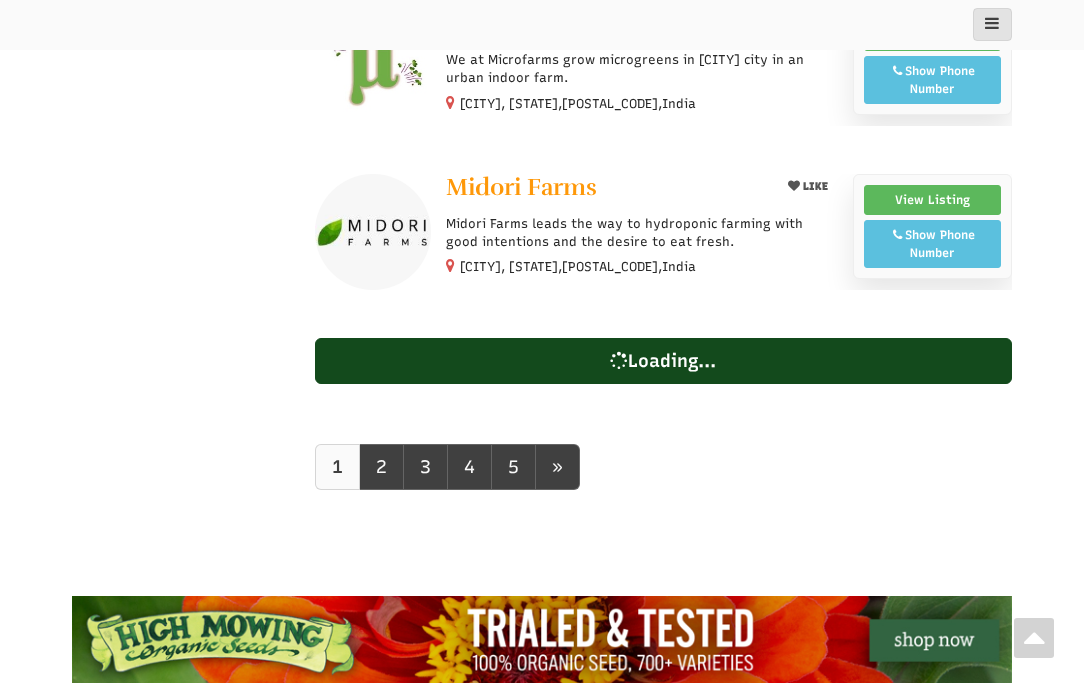 scroll, scrollTop: 4800, scrollLeft: 0, axis: vertical 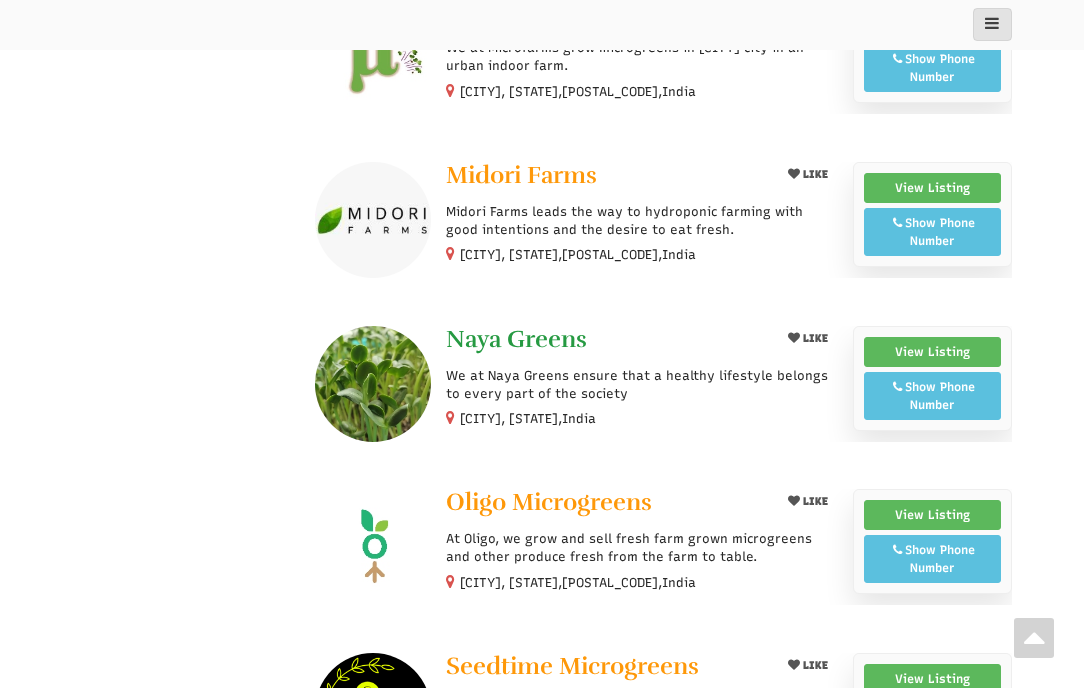 drag, startPoint x: 438, startPoint y: 307, endPoint x: 628, endPoint y: 301, distance: 190.09471 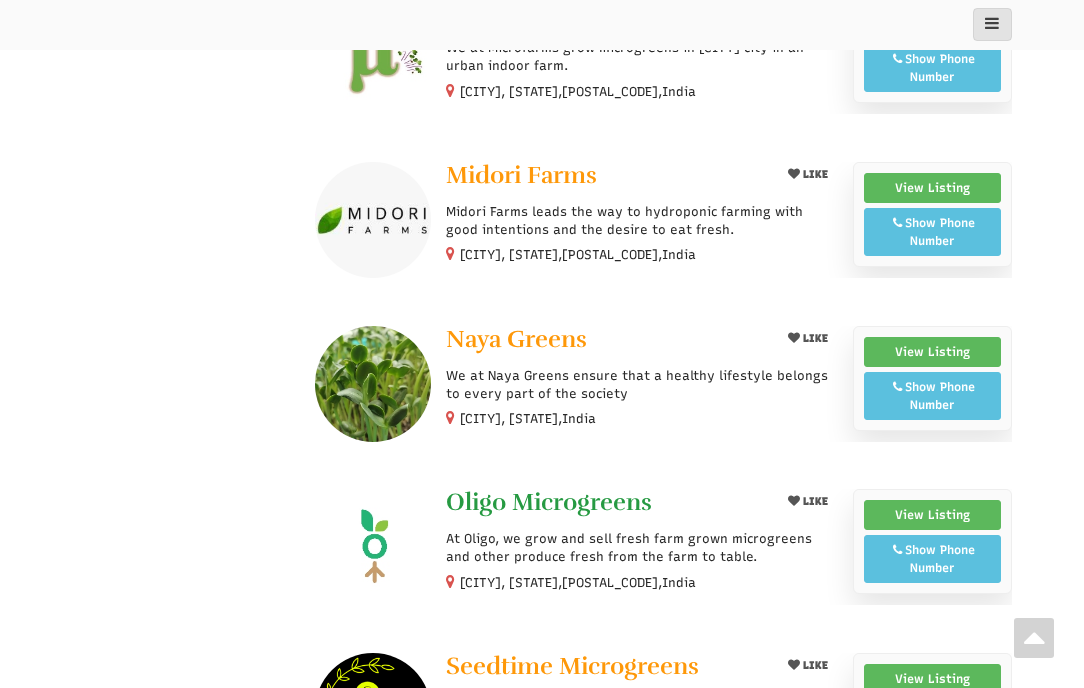 drag, startPoint x: 438, startPoint y: 467, endPoint x: 664, endPoint y: 464, distance: 226.01991 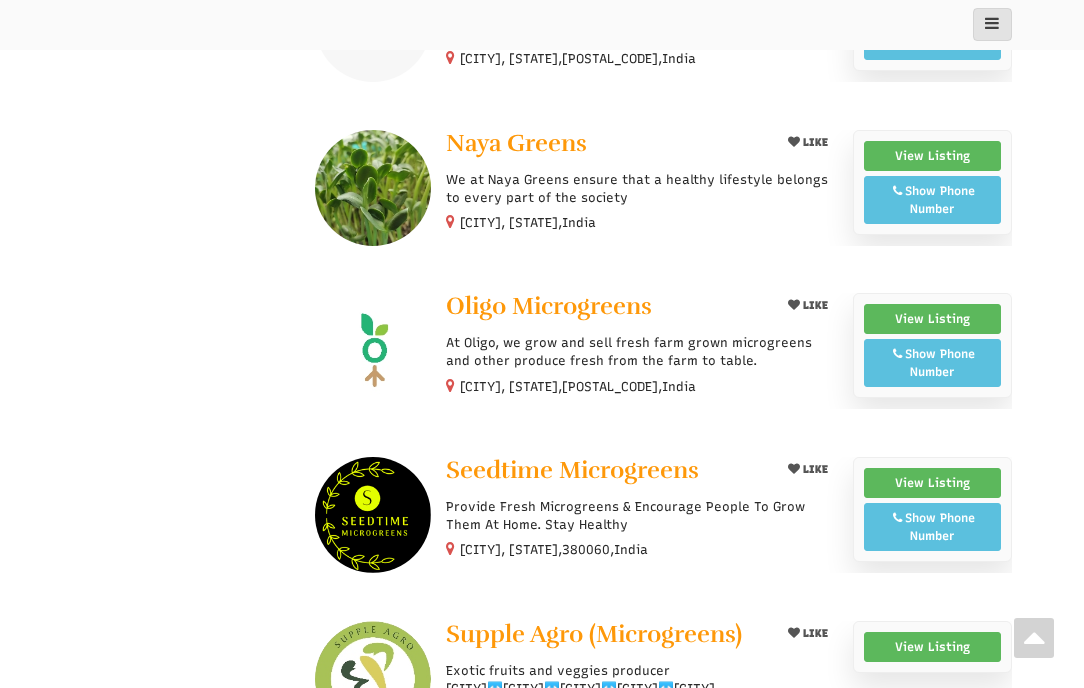 scroll, scrollTop: 5000, scrollLeft: 0, axis: vertical 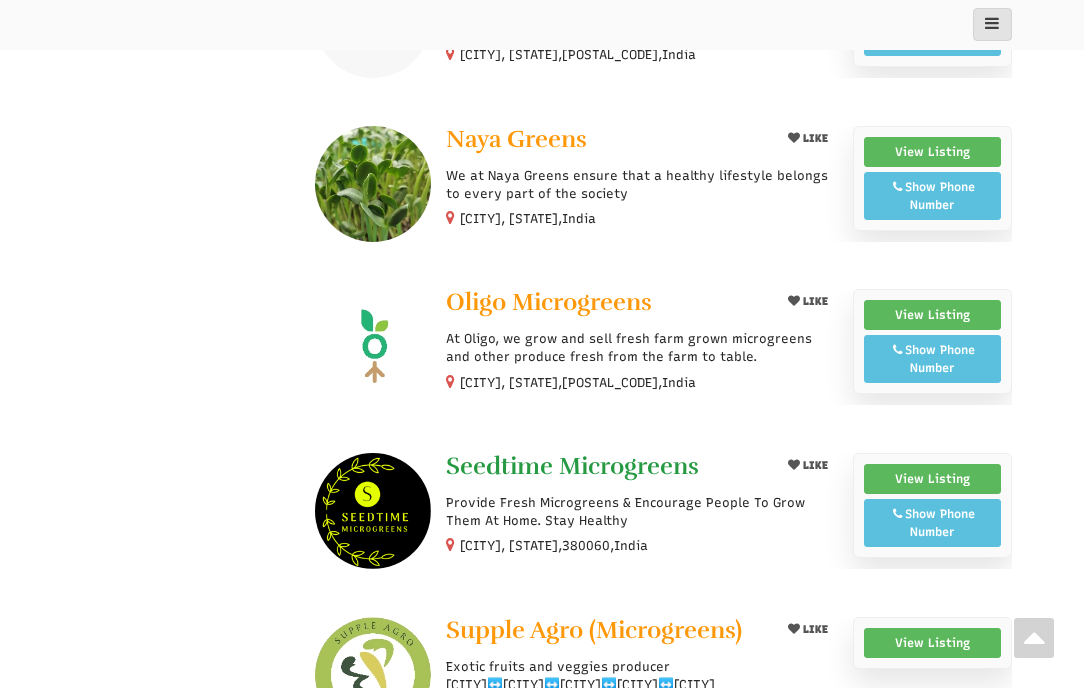 drag, startPoint x: 441, startPoint y: 428, endPoint x: 696, endPoint y: 426, distance: 255.00784 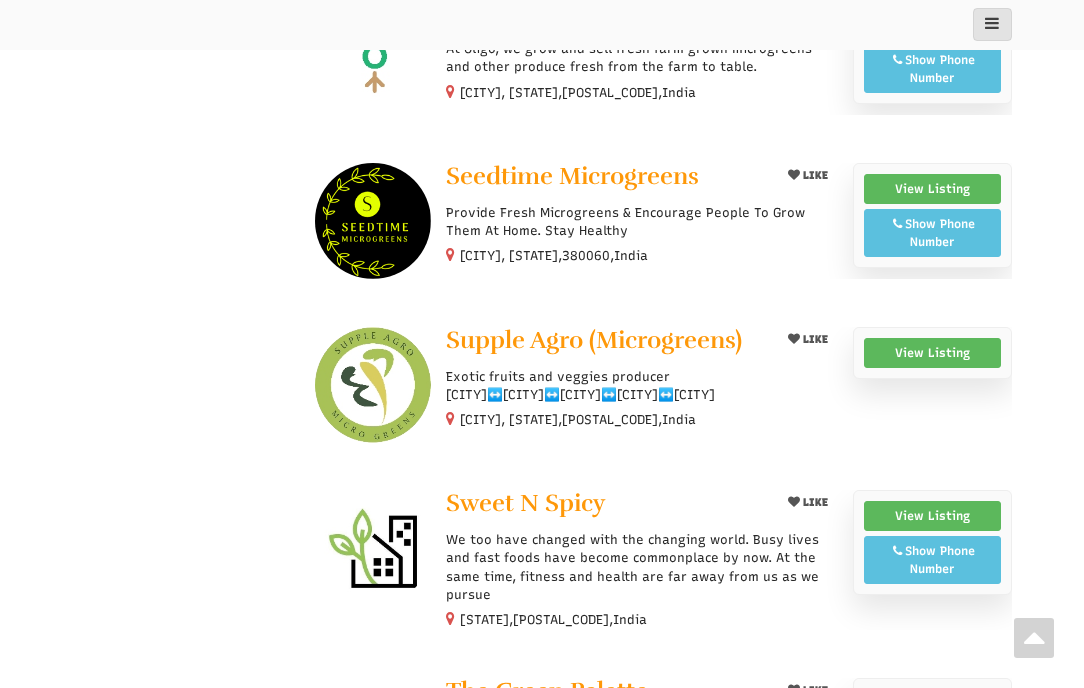 scroll, scrollTop: 5300, scrollLeft: 0, axis: vertical 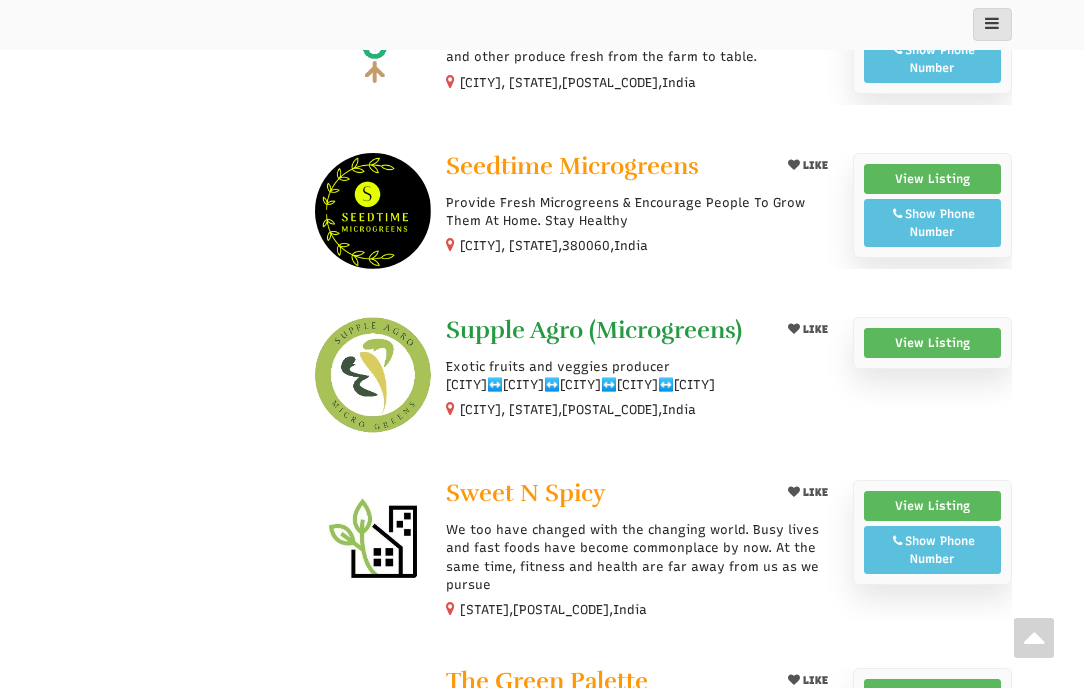 drag, startPoint x: 436, startPoint y: 290, endPoint x: 736, endPoint y: 281, distance: 300.13498 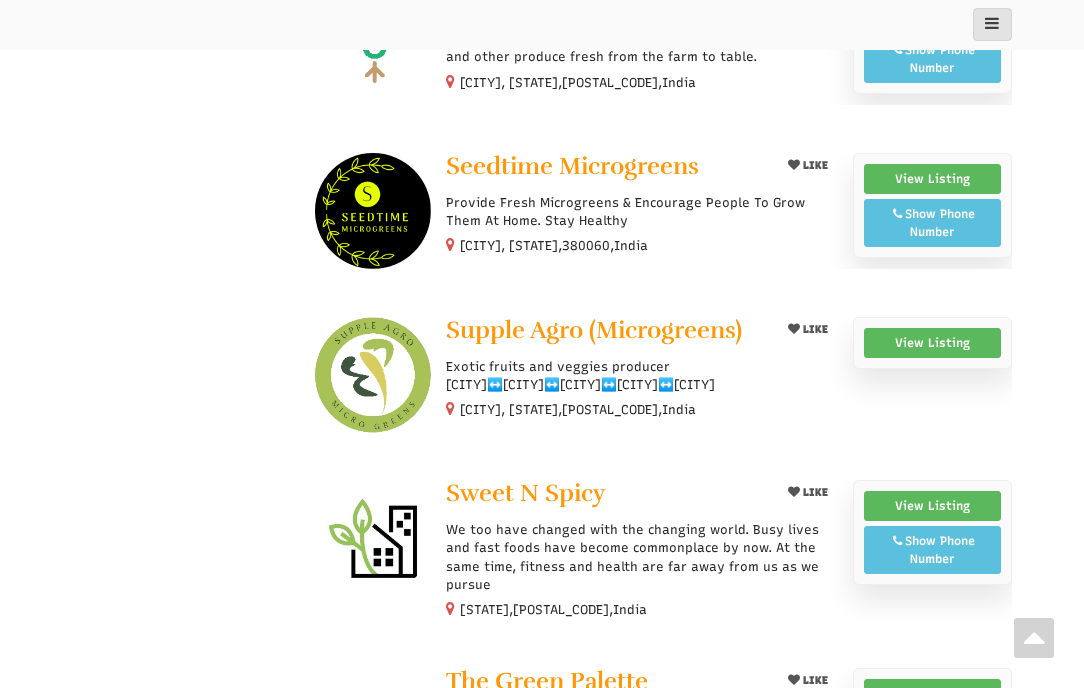 scroll, scrollTop: 5400, scrollLeft: 0, axis: vertical 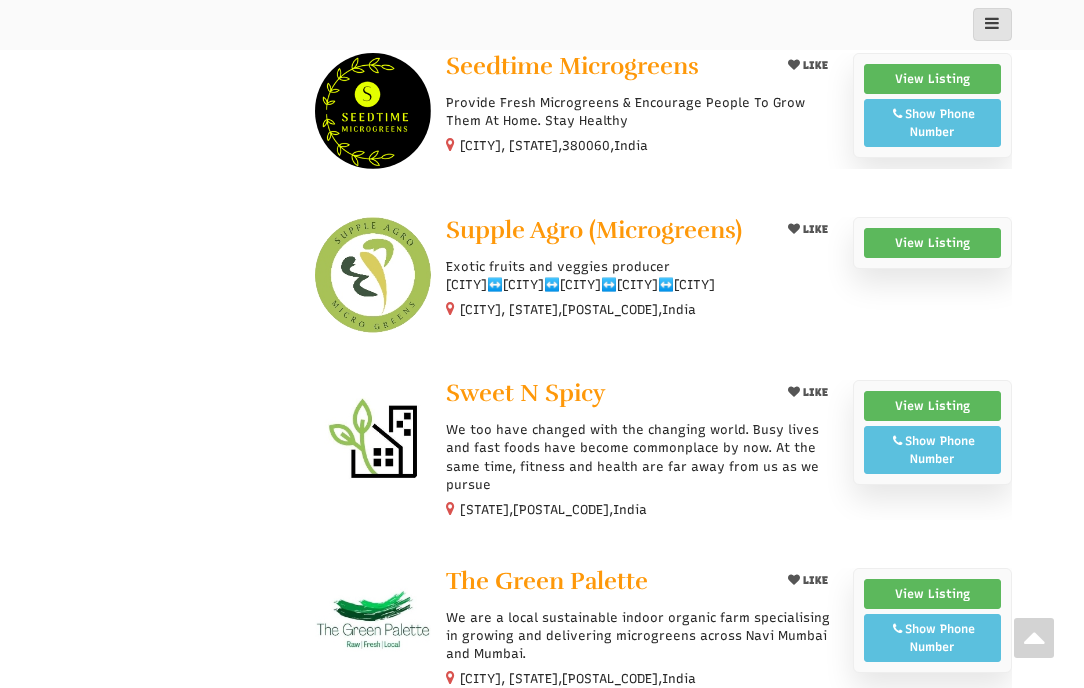 drag, startPoint x: 436, startPoint y: 361, endPoint x: 628, endPoint y: 377, distance: 192.66551 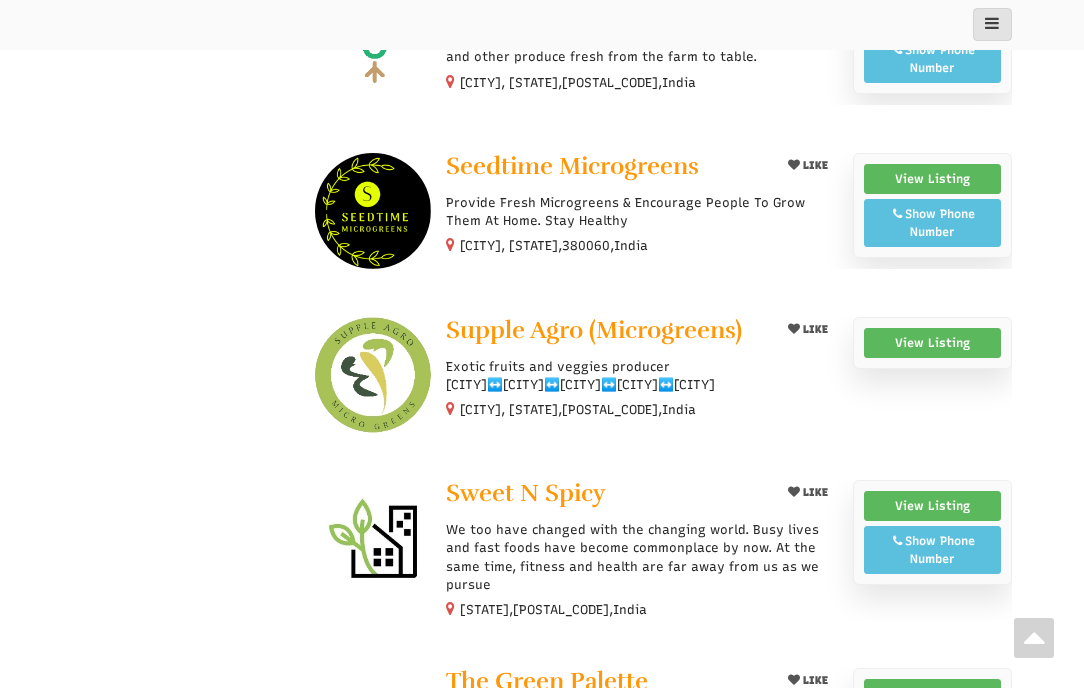 scroll, scrollTop: 5300, scrollLeft: 0, axis: vertical 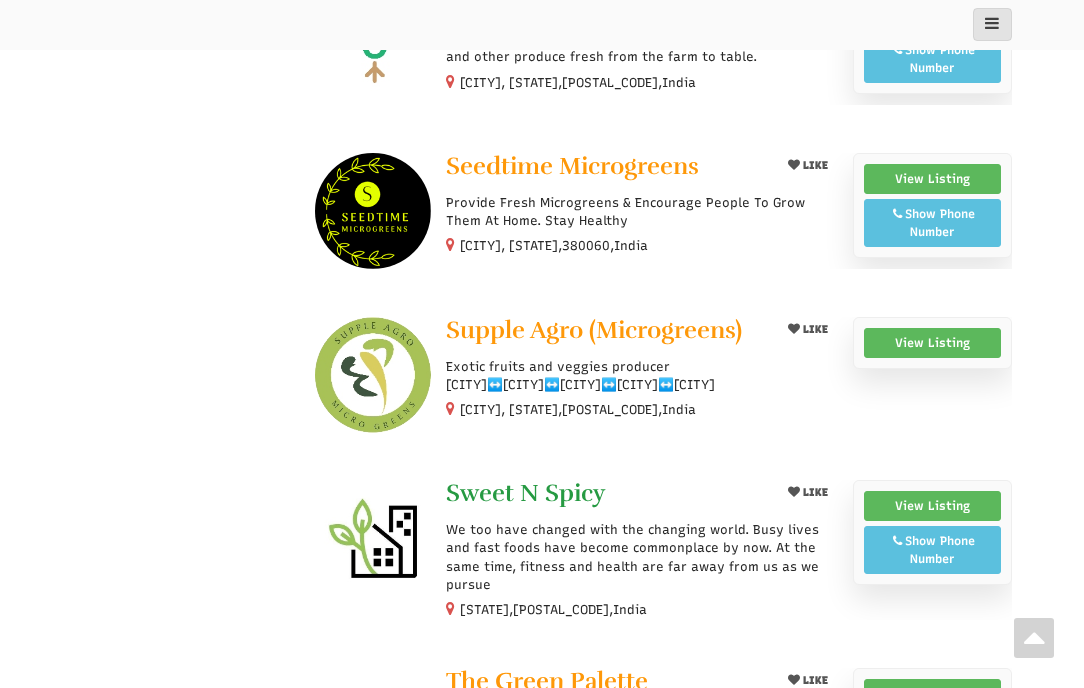 click on "Sweet N Spicy" at bounding box center [525, 493] 